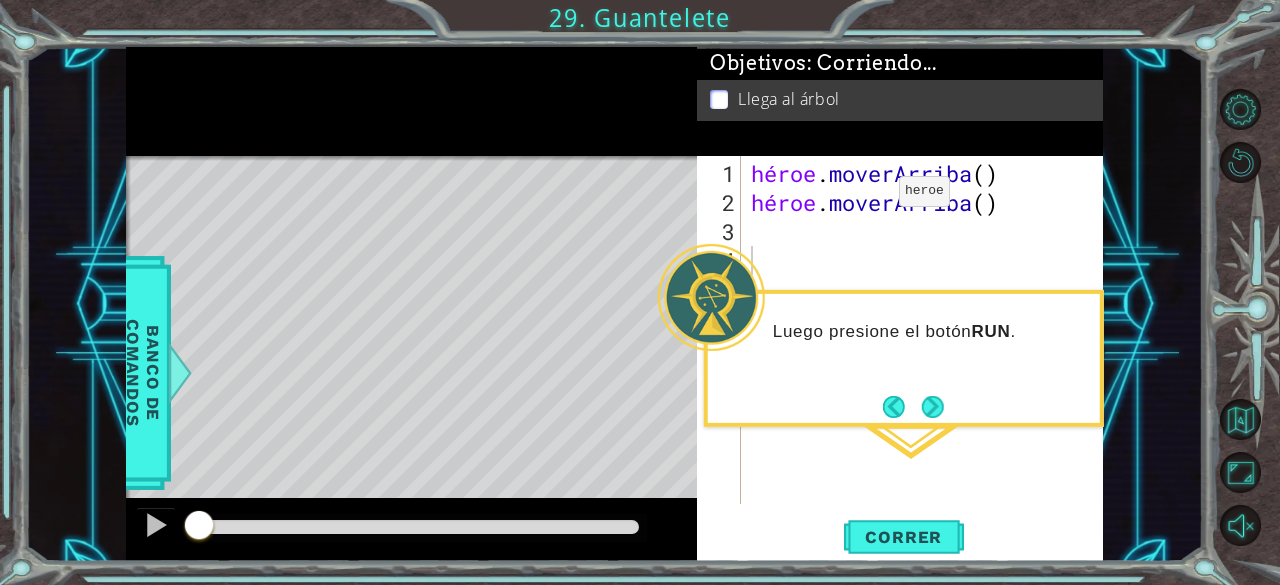 scroll, scrollTop: 0, scrollLeft: 0, axis: both 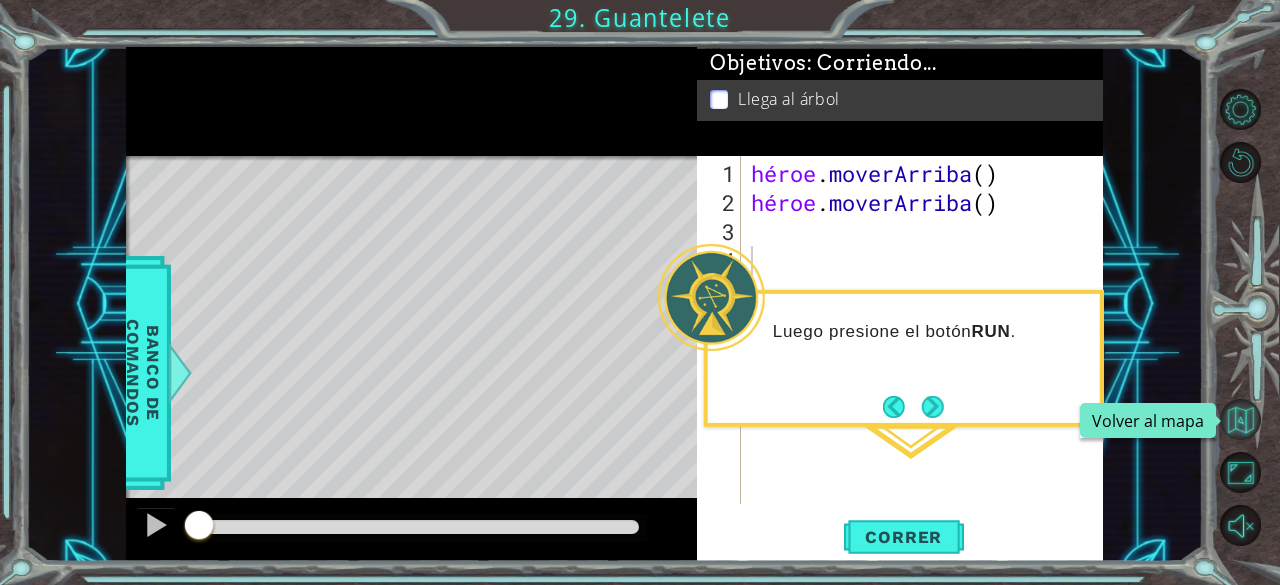click at bounding box center [1240, 419] 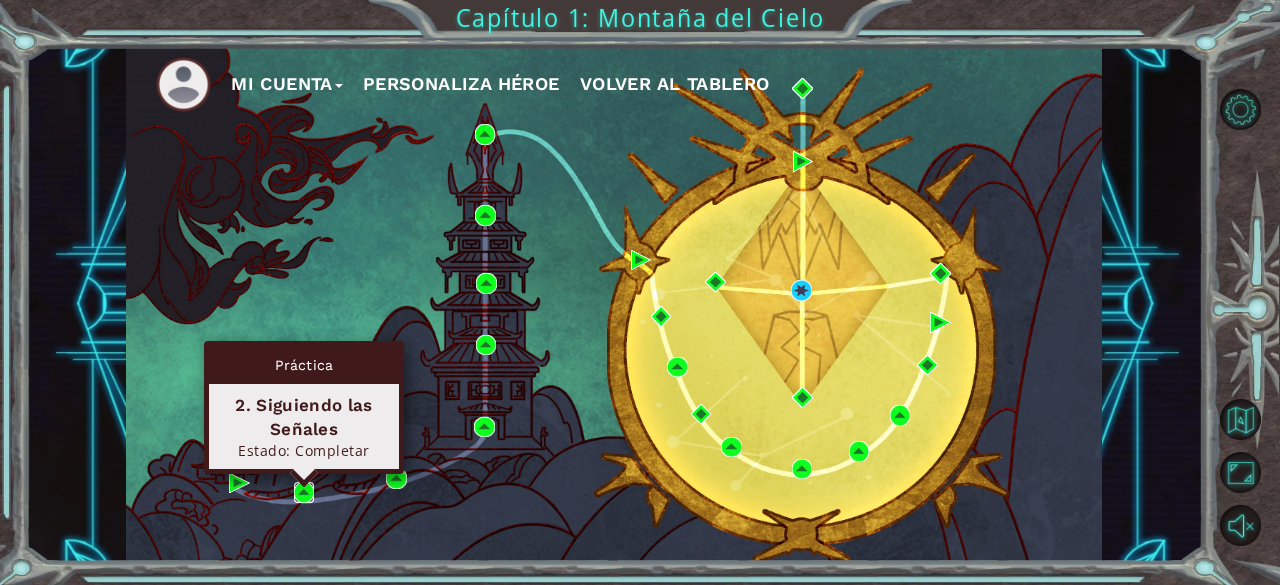 click at bounding box center (304, 492) 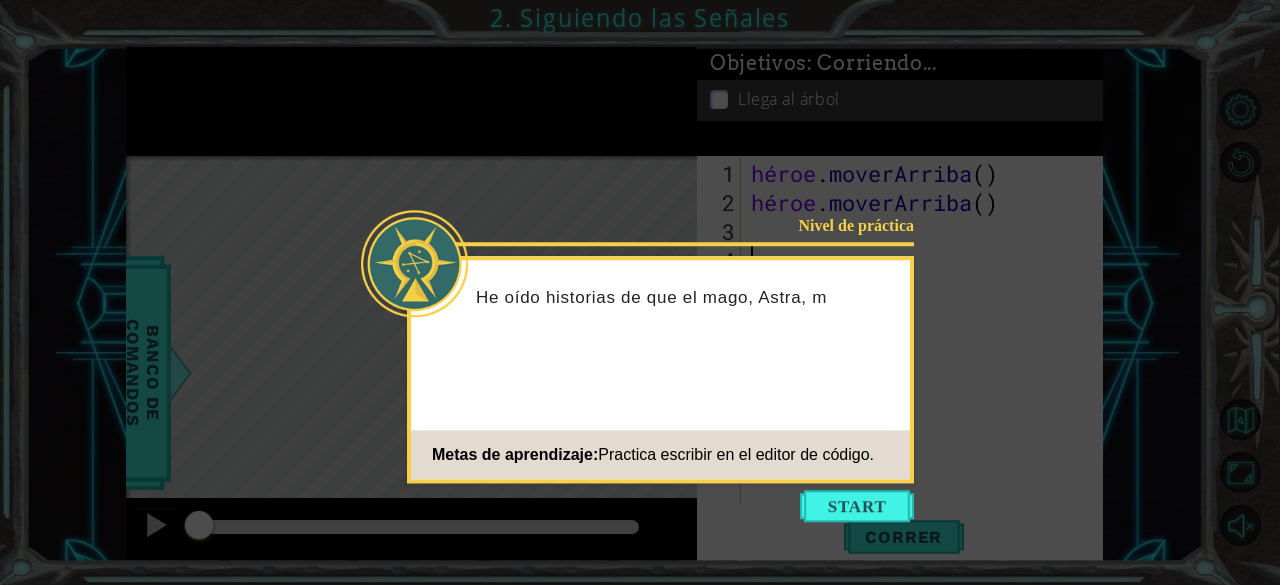 click at bounding box center (857, 506) 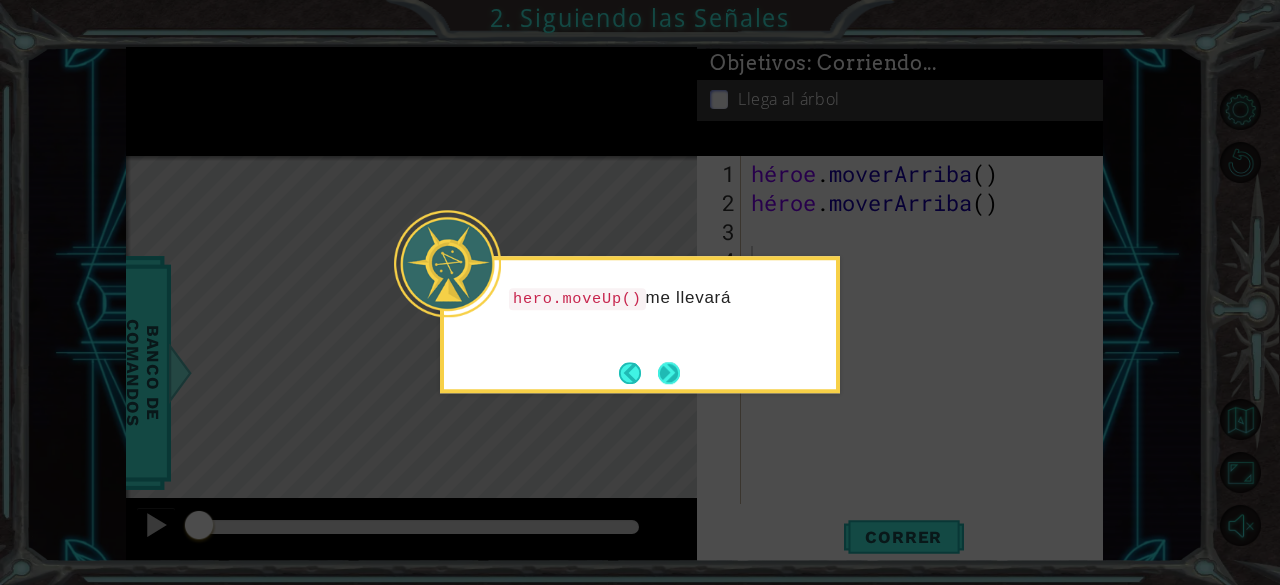 click at bounding box center [669, 373] 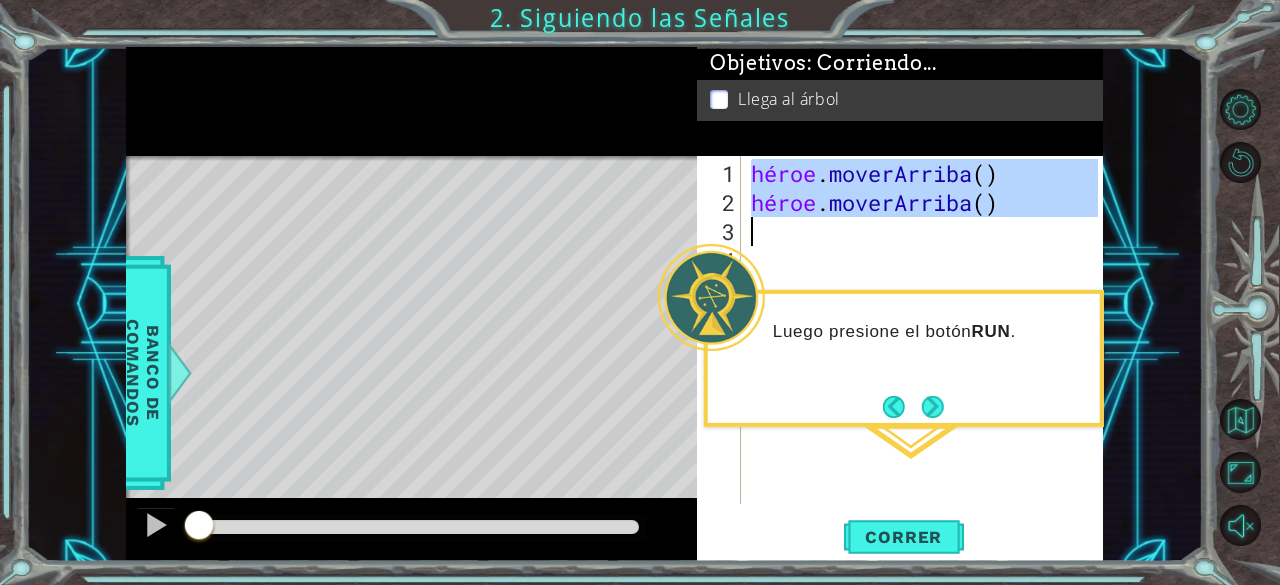 drag, startPoint x: 749, startPoint y: 170, endPoint x: 1081, endPoint y: 215, distance: 335.03583 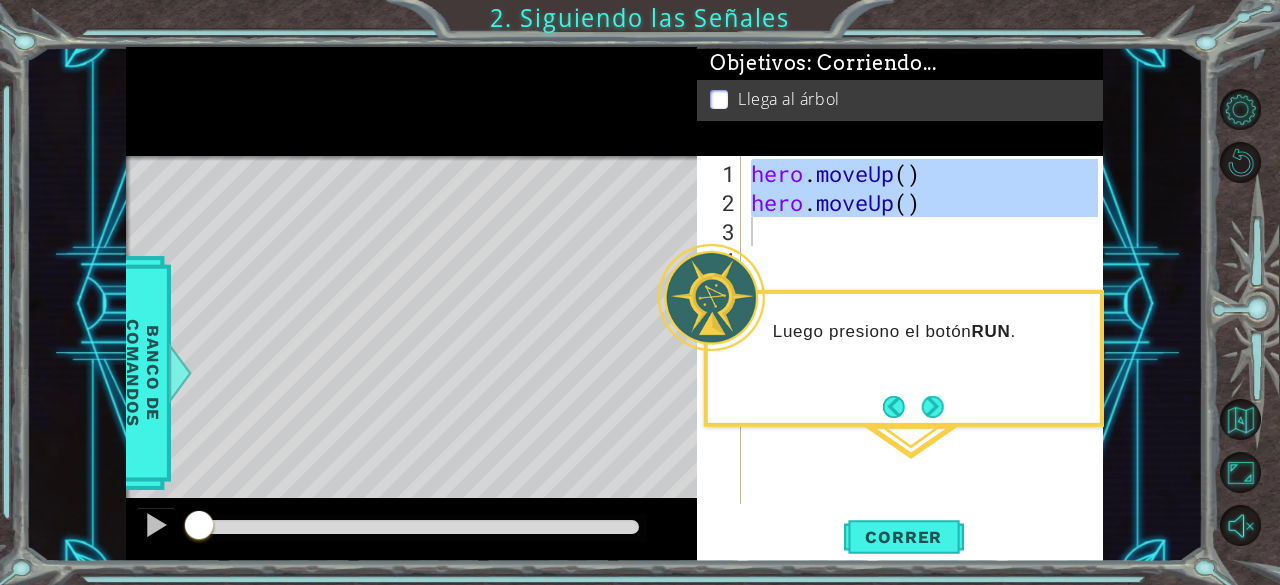 click on "hero . moveUp ( ) hero . moveUp ( )" at bounding box center (928, 362) 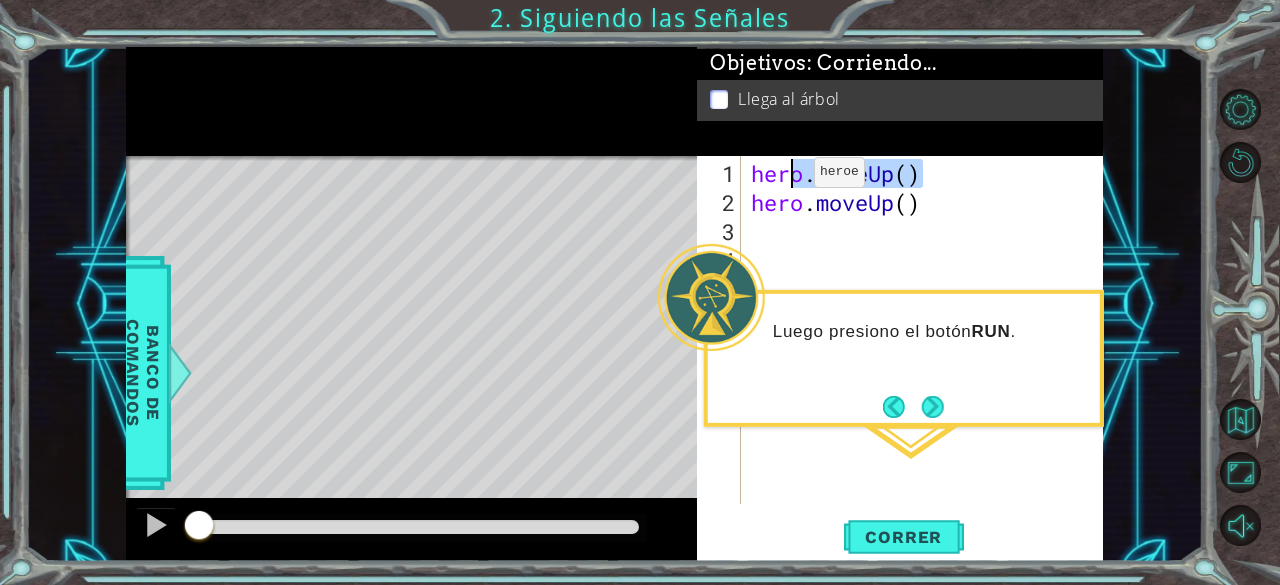 drag, startPoint x: 978, startPoint y: 175, endPoint x: 724, endPoint y: 177, distance: 254.00787 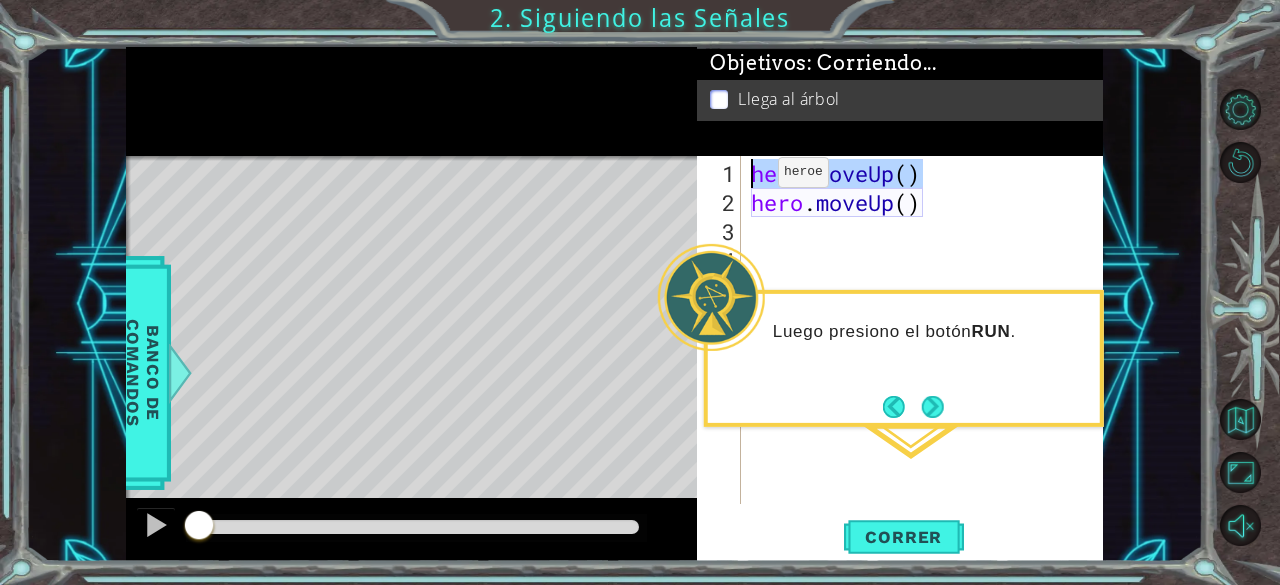 click on "1" at bounding box center (721, 173) 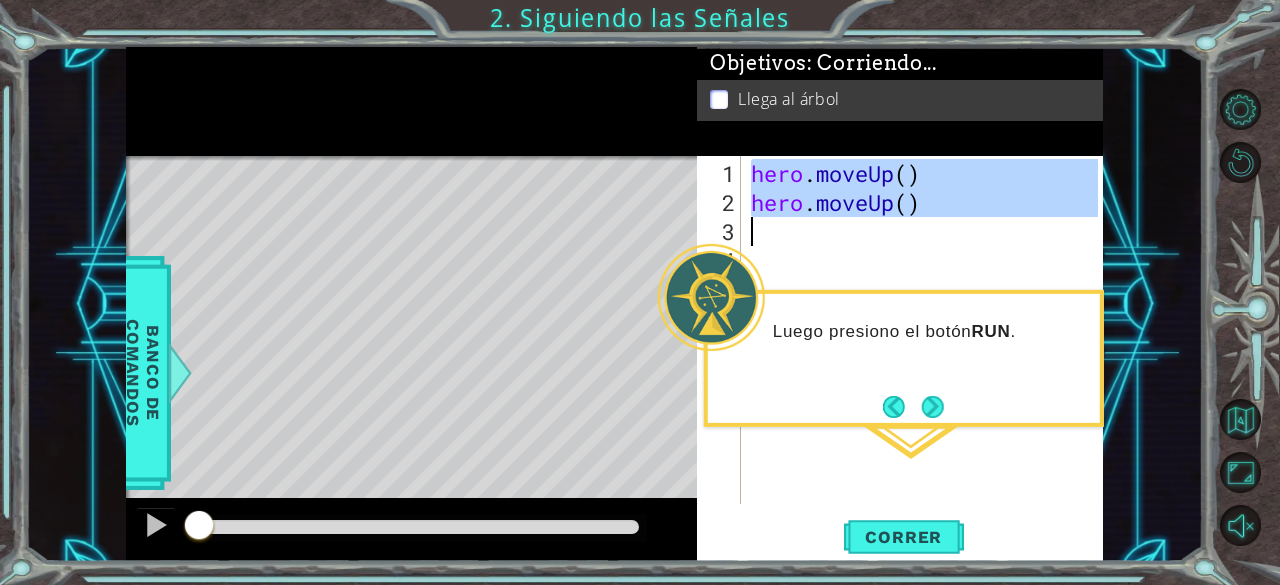 drag, startPoint x: 752, startPoint y: 169, endPoint x: 1188, endPoint y: 229, distance: 440.10907 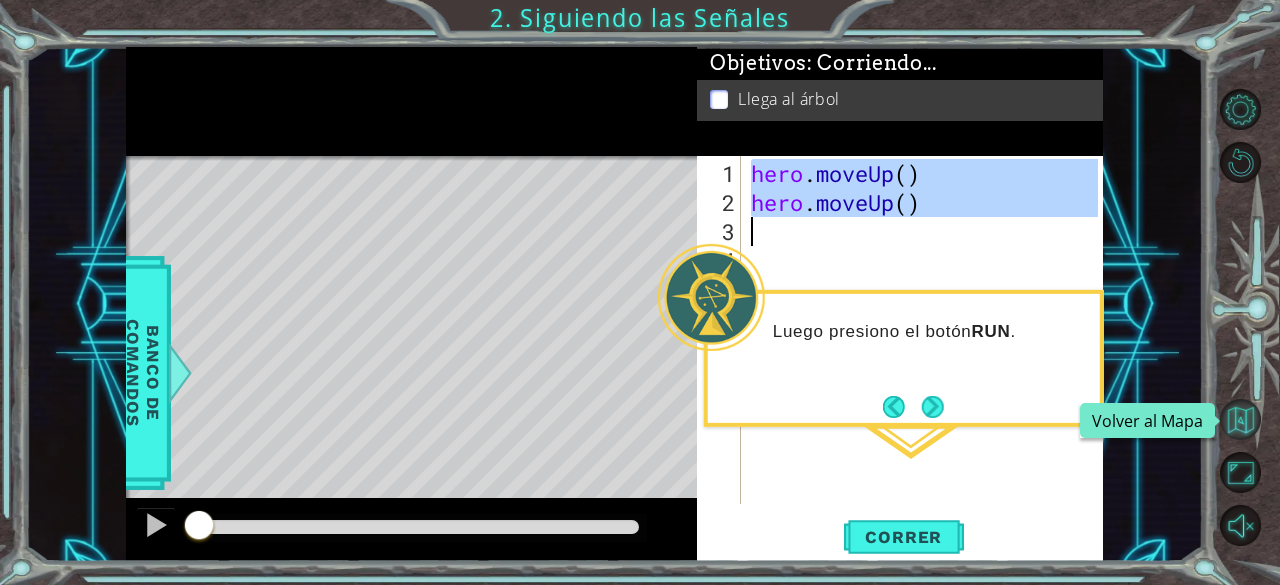 click at bounding box center [1240, 419] 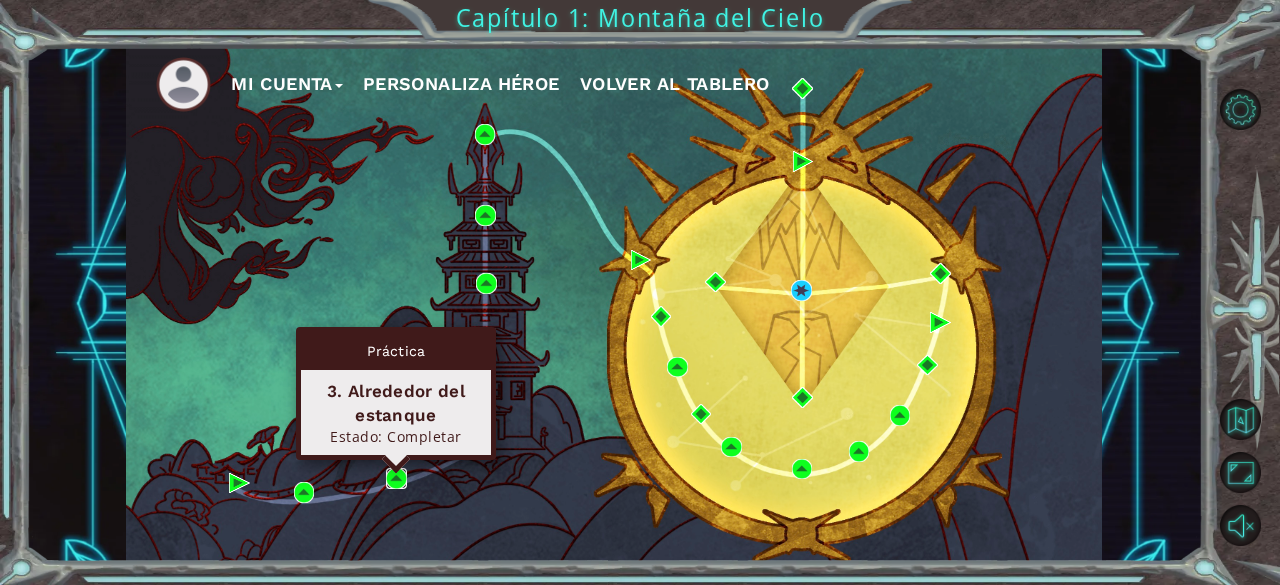 click at bounding box center [396, 478] 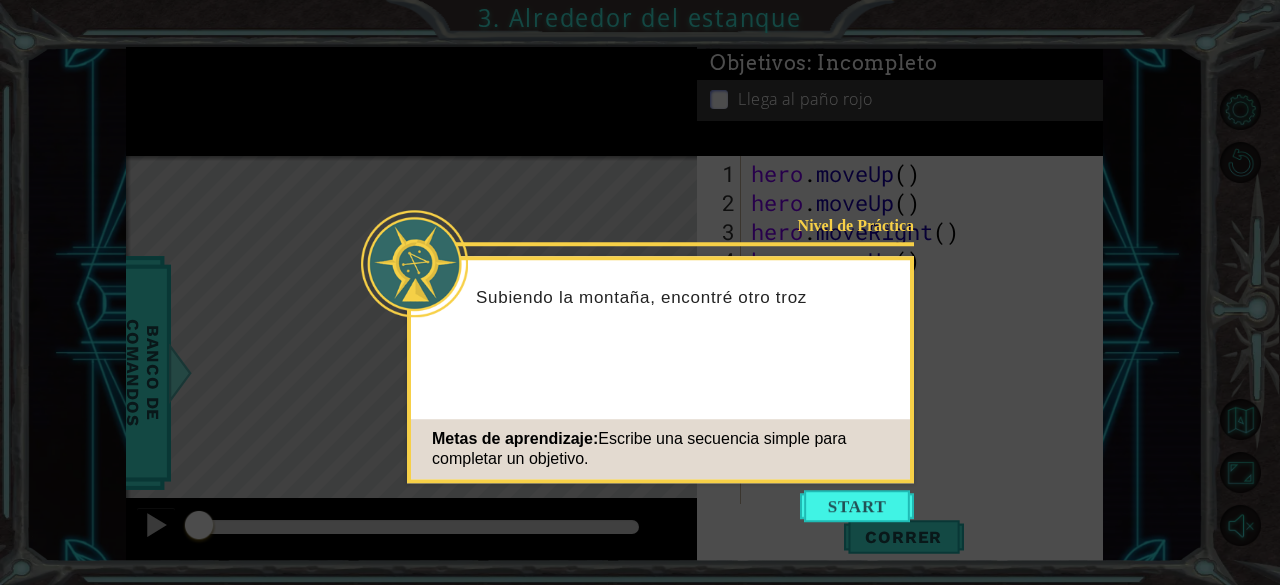 click at bounding box center [857, 506] 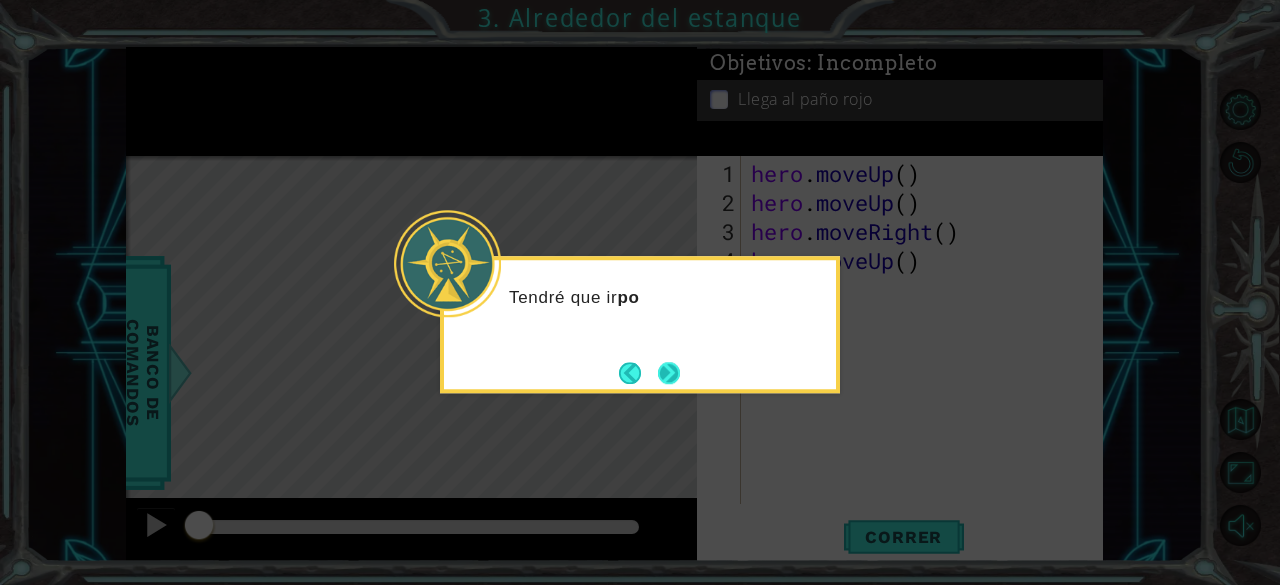 click at bounding box center [669, 373] 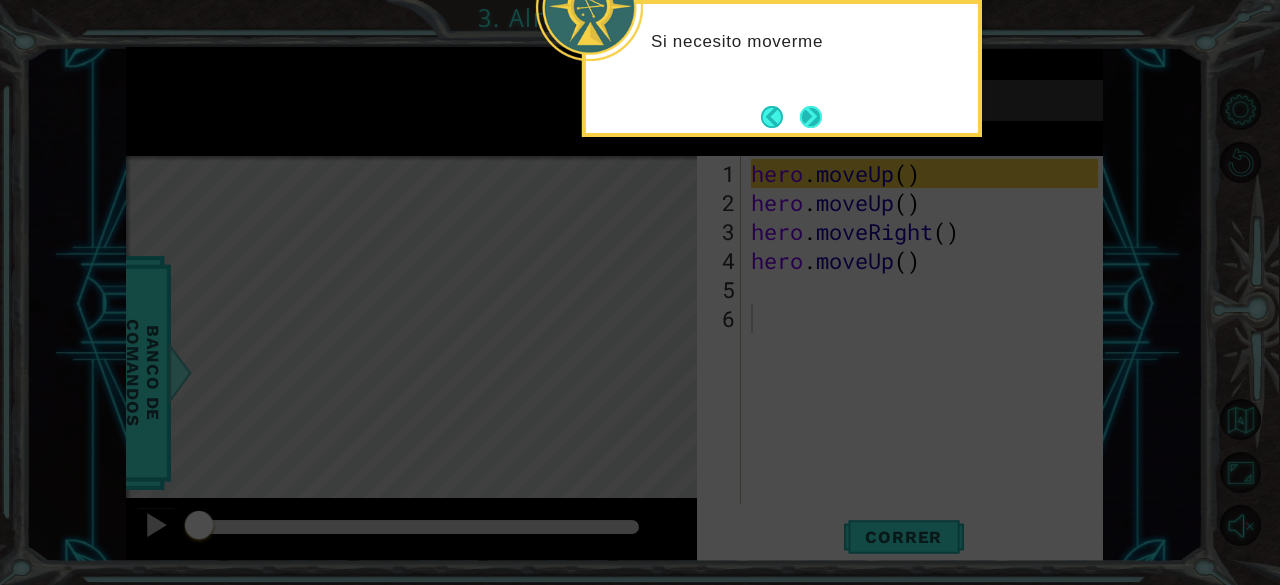 click at bounding box center [811, 117] 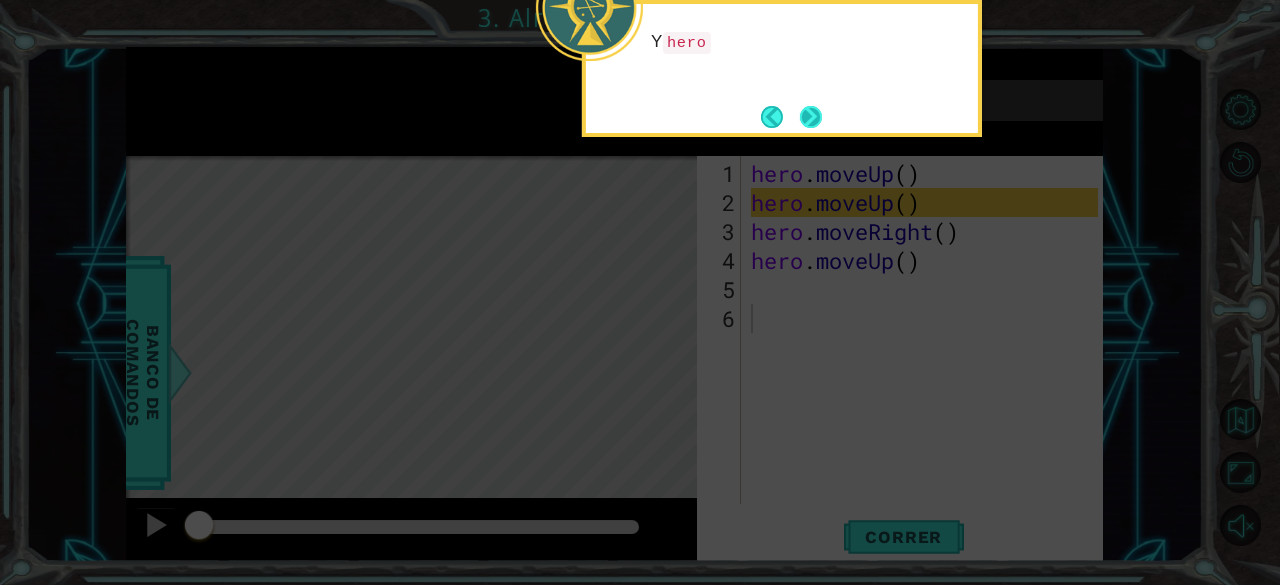 click at bounding box center (811, 117) 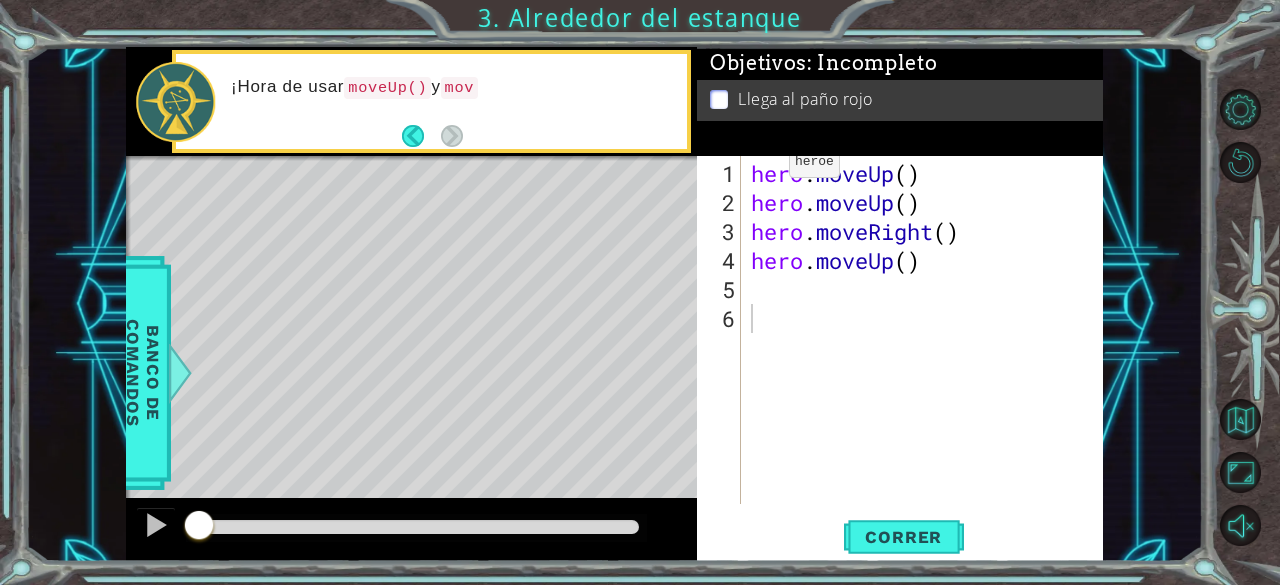 drag, startPoint x: 742, startPoint y: 175, endPoint x: 758, endPoint y: 170, distance: 16.763054 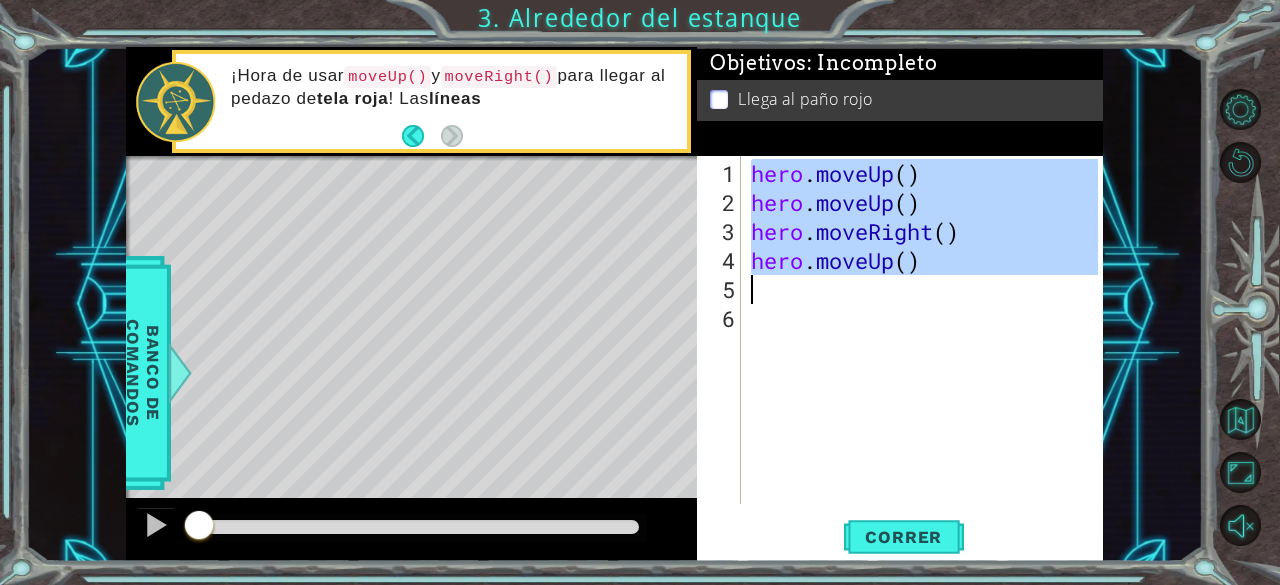 drag, startPoint x: 750, startPoint y: 173, endPoint x: 926, endPoint y: 281, distance: 206.49455 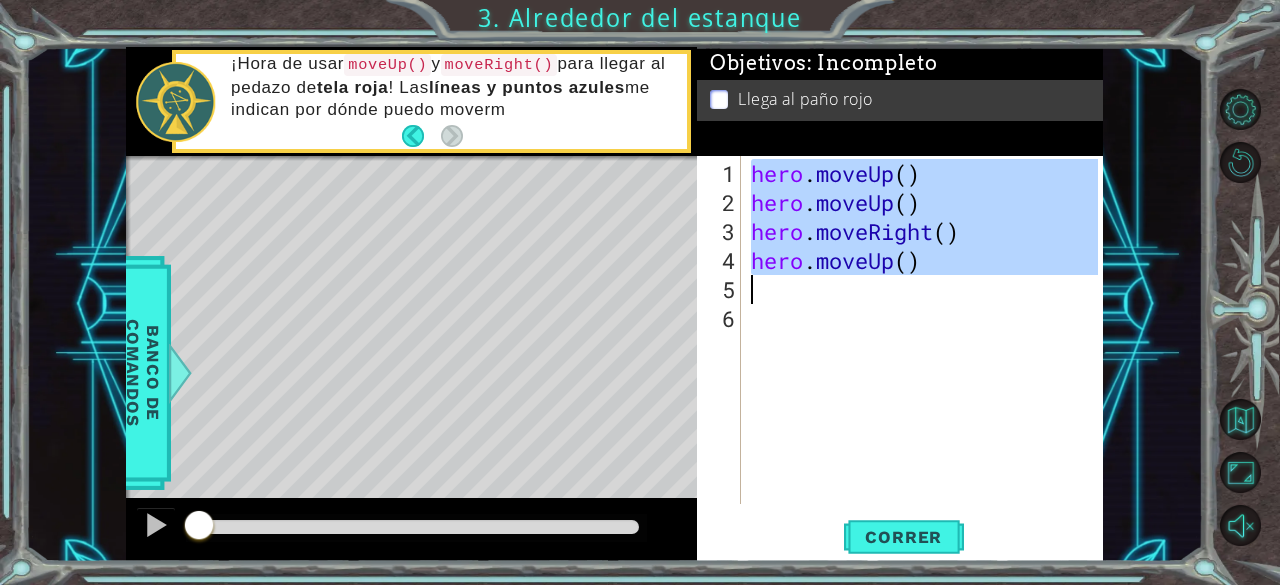 click on "hero . moveUp ( ) hero . moveUp ( ) hero . moveRight ( ) hero . moveUp ( )" at bounding box center (923, 330) 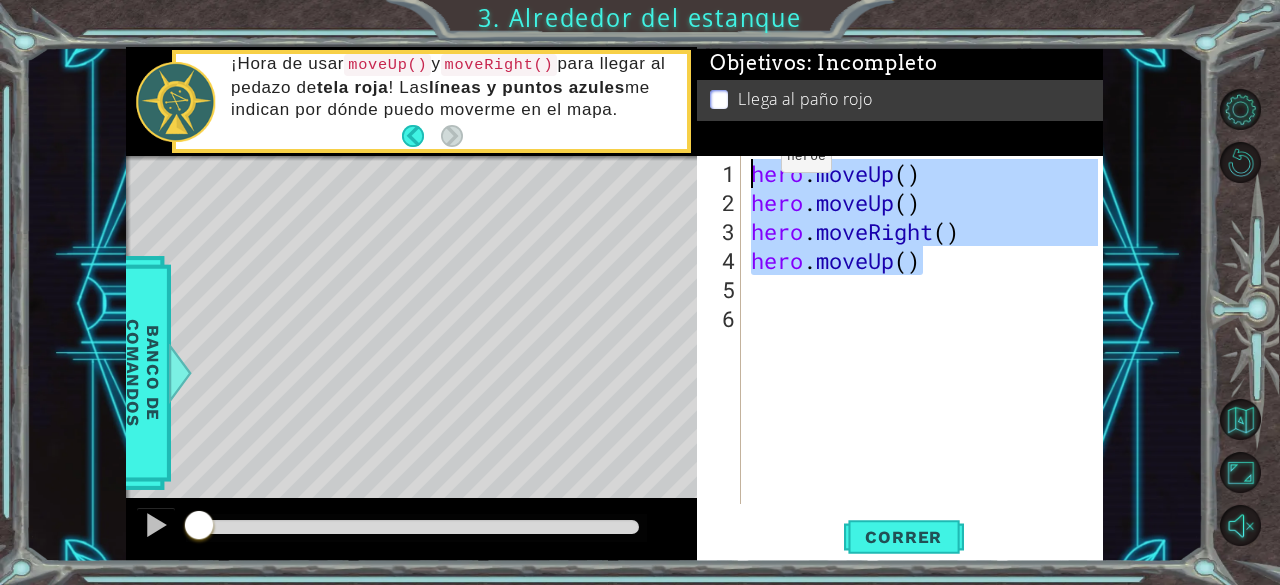 drag, startPoint x: 945, startPoint y: 257, endPoint x: 746, endPoint y: 160, distance: 221.38202 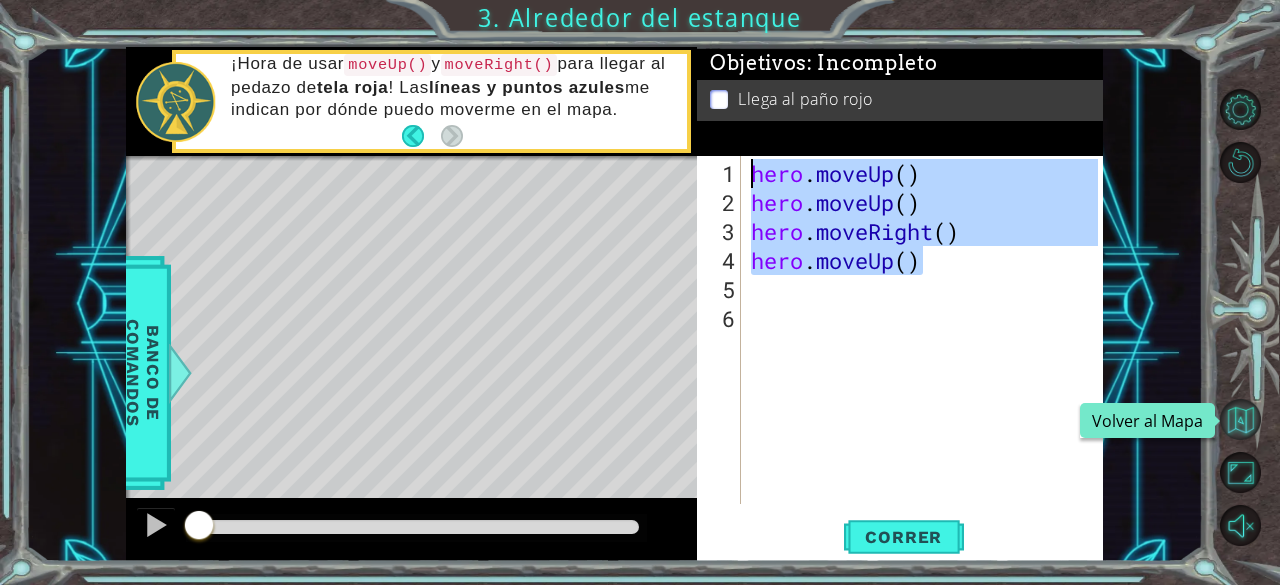 click at bounding box center [1240, 419] 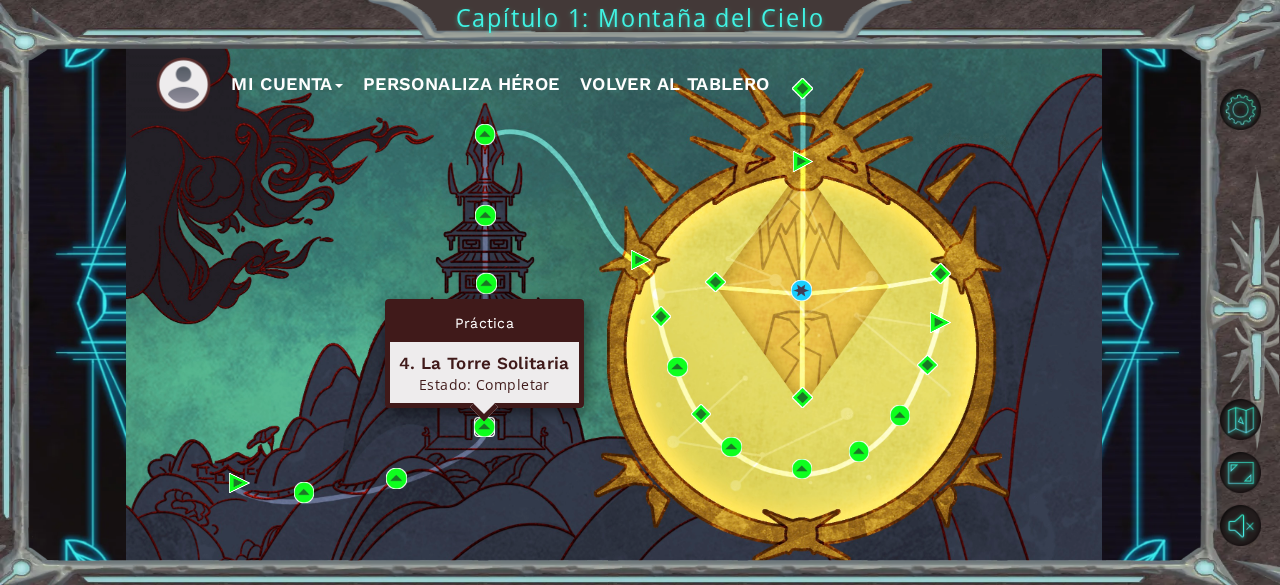 click at bounding box center (484, 427) 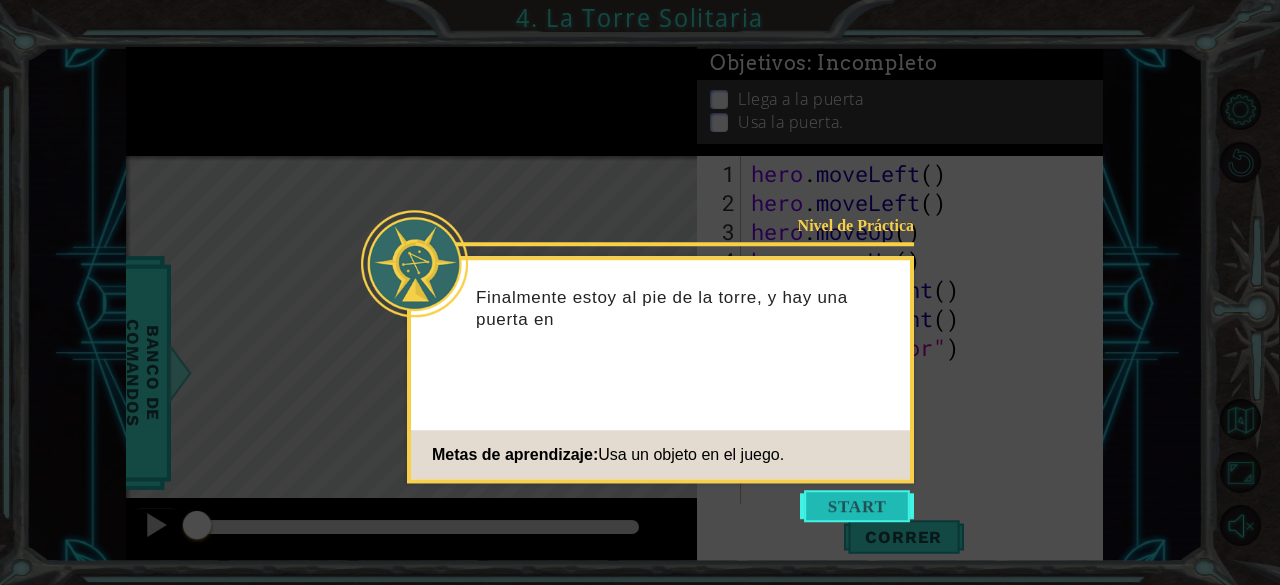 click at bounding box center (857, 506) 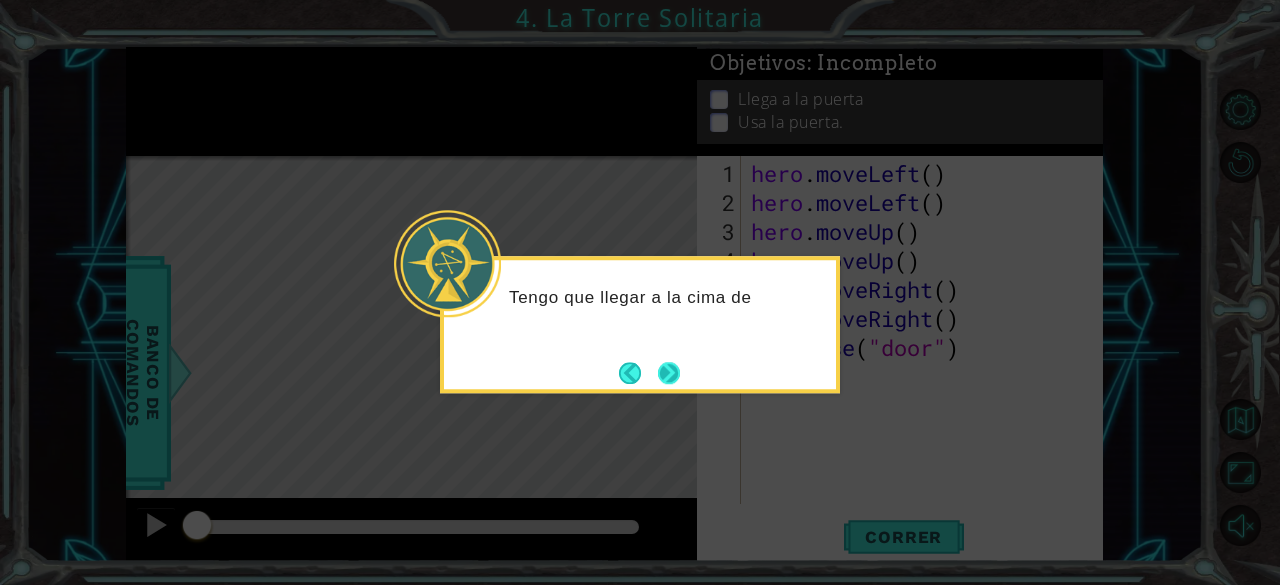 click at bounding box center [669, 373] 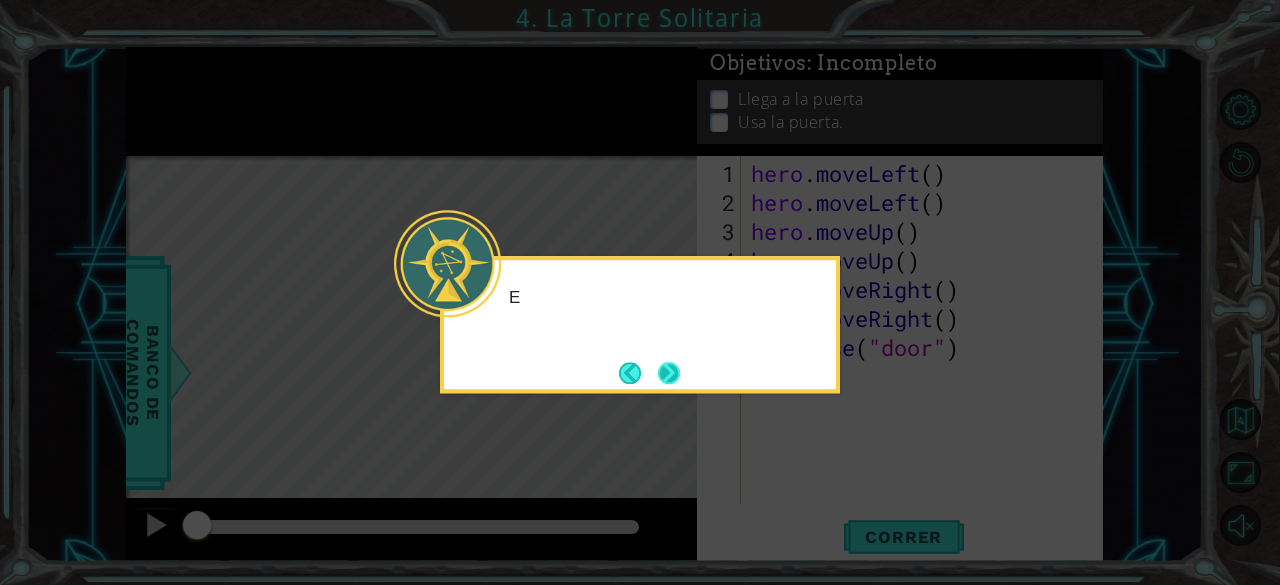 click at bounding box center (669, 373) 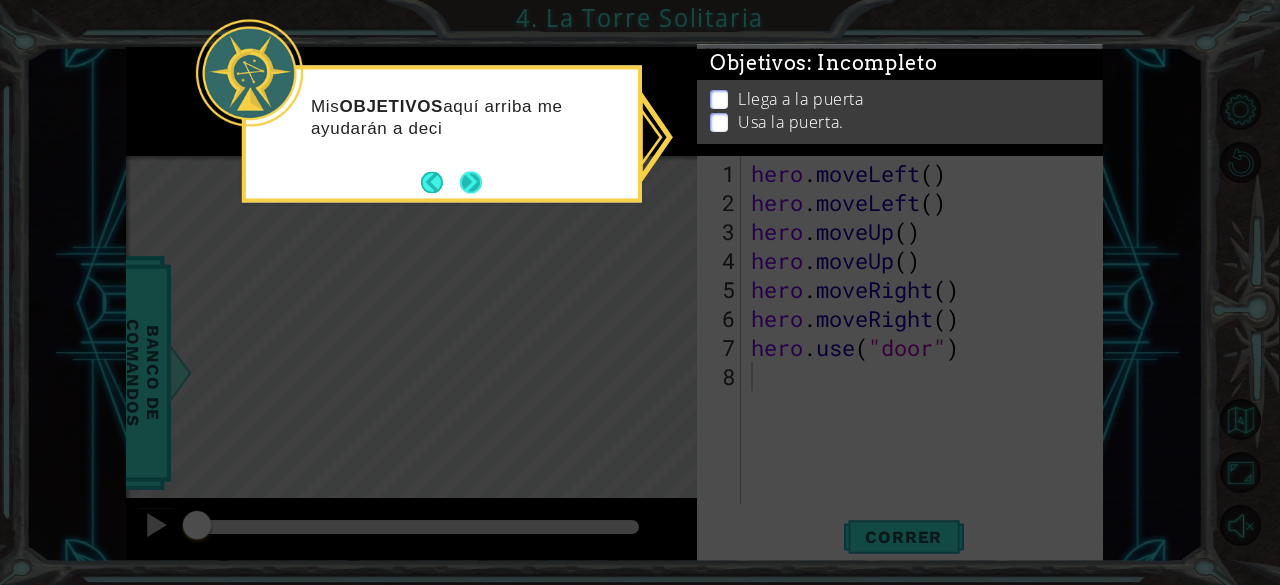 click at bounding box center [471, 182] 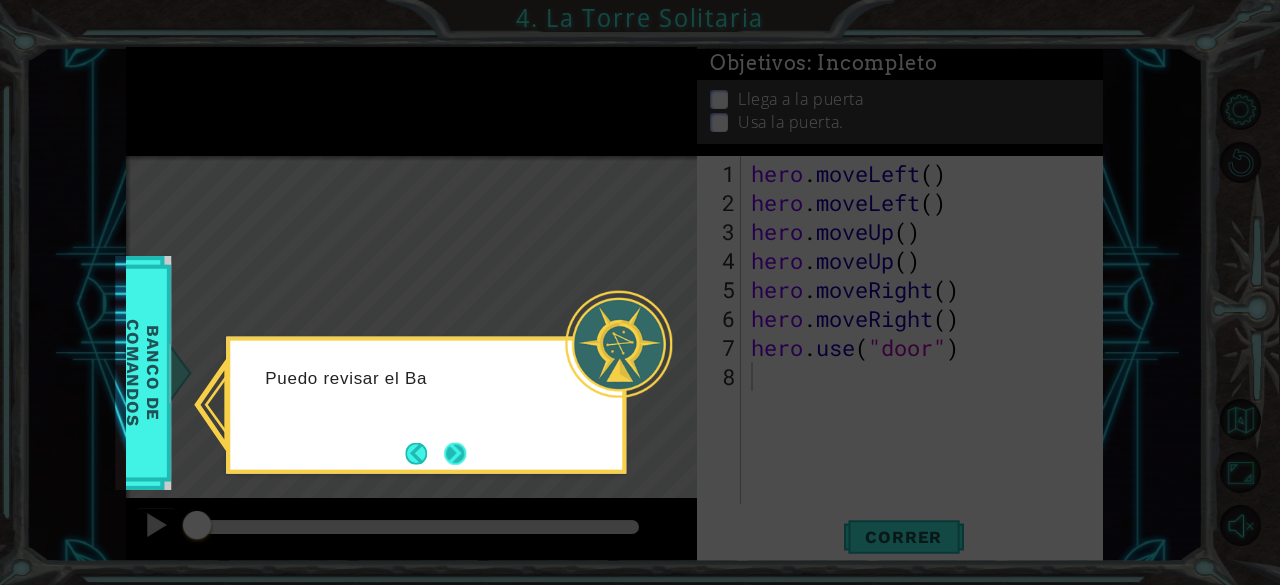 click at bounding box center (455, 453) 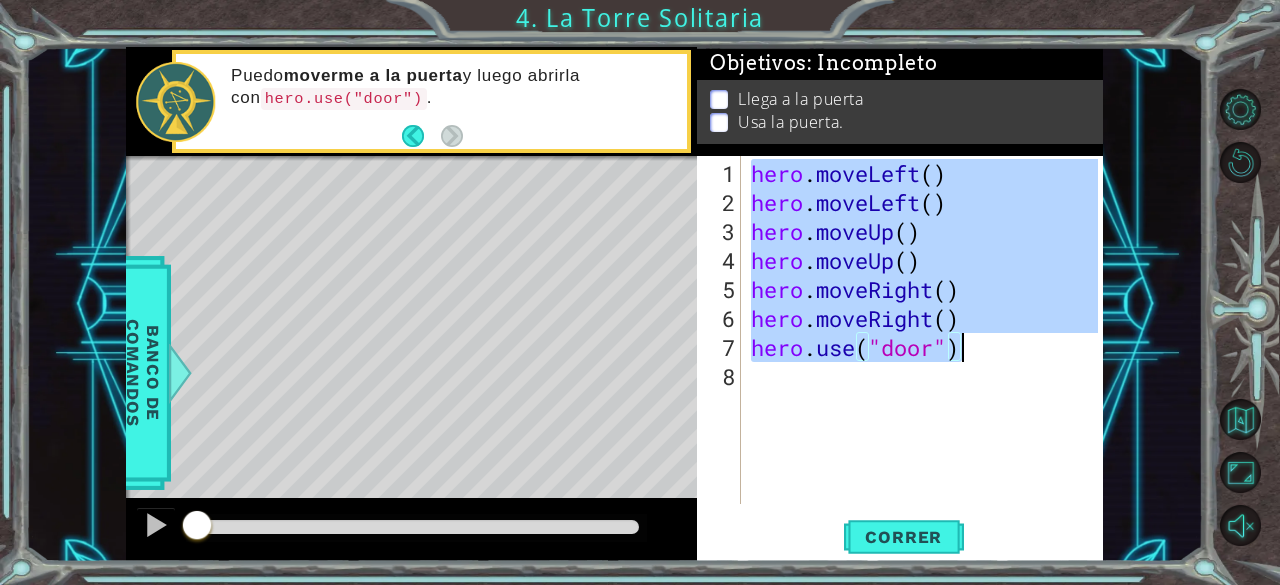 drag, startPoint x: 752, startPoint y: 174, endPoint x: 1023, endPoint y: 358, distance: 327.5622 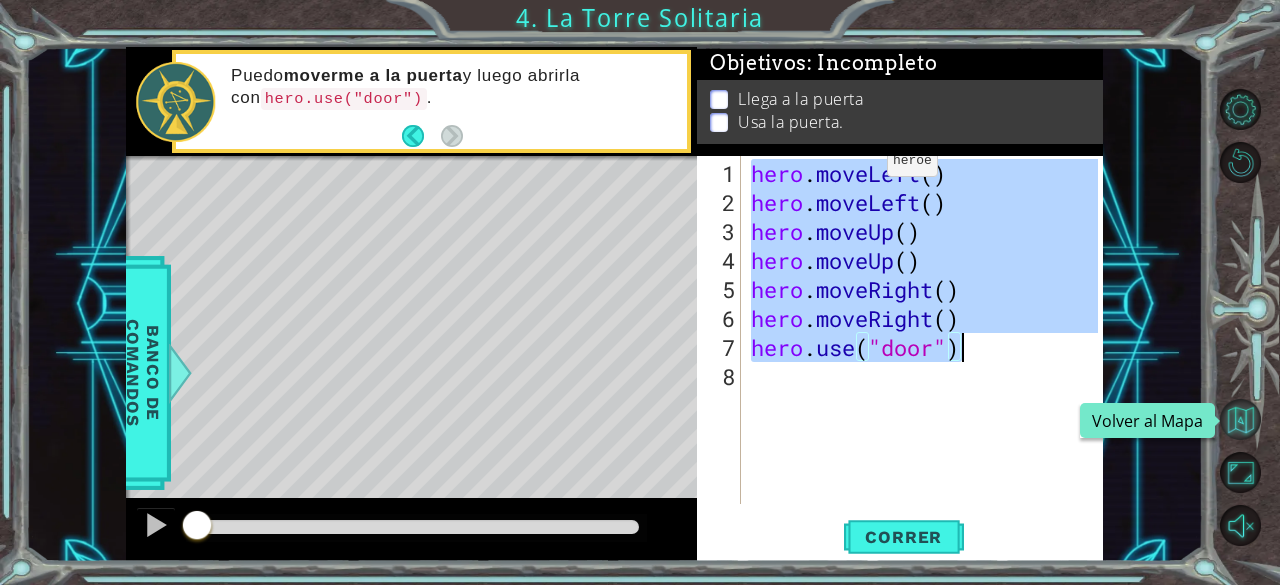click at bounding box center (1240, 419) 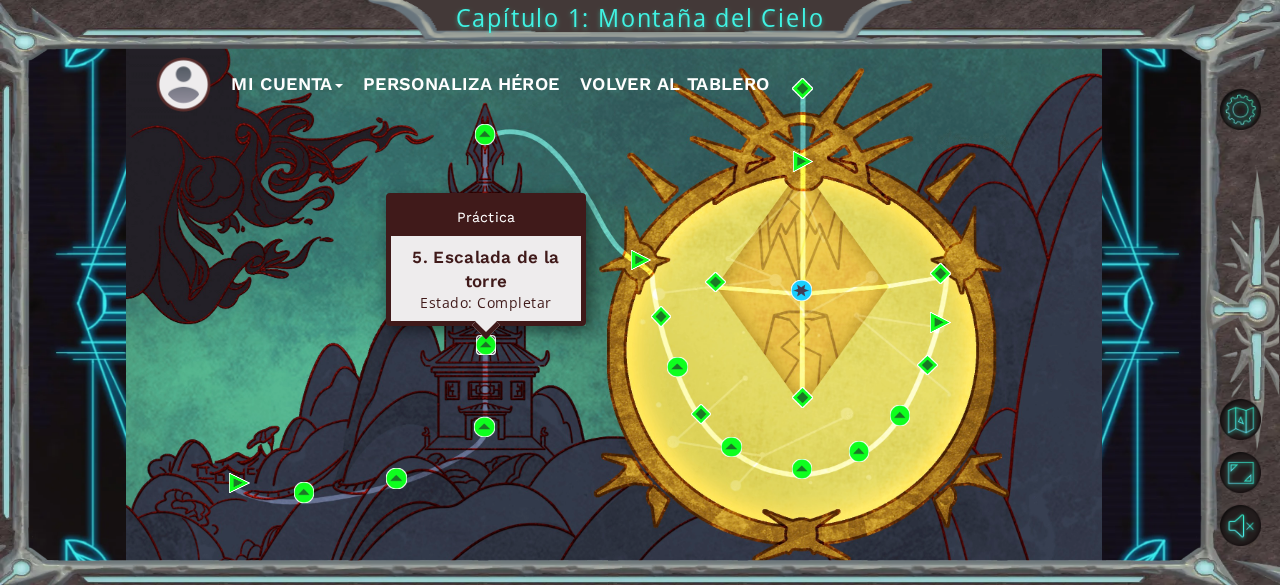 click at bounding box center (486, 345) 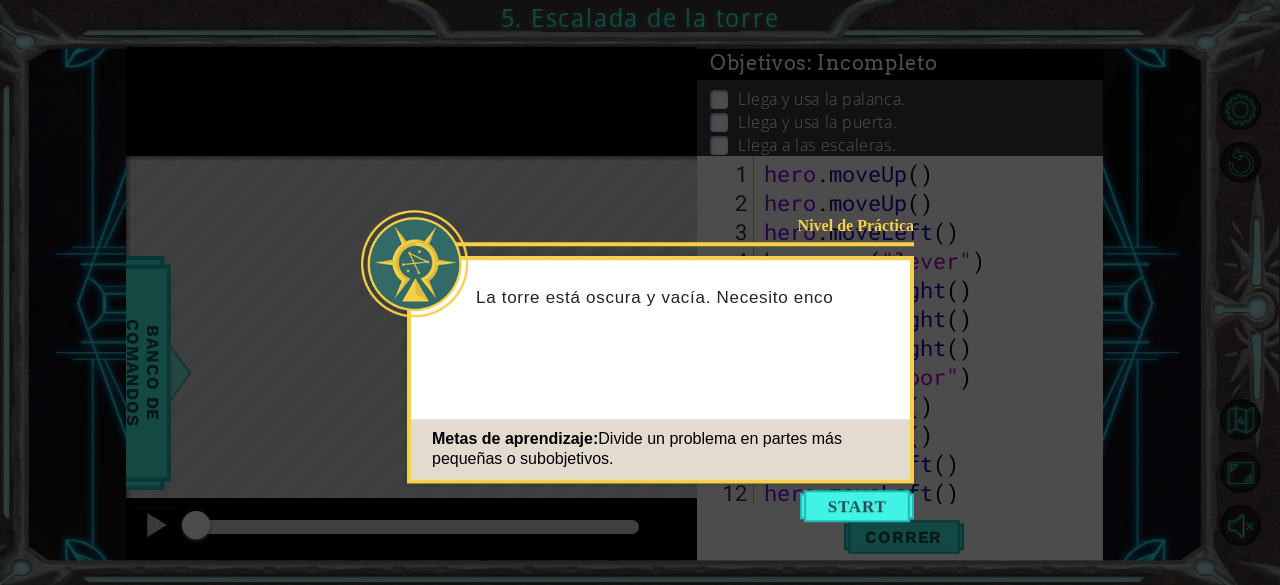 scroll, scrollTop: 0, scrollLeft: 0, axis: both 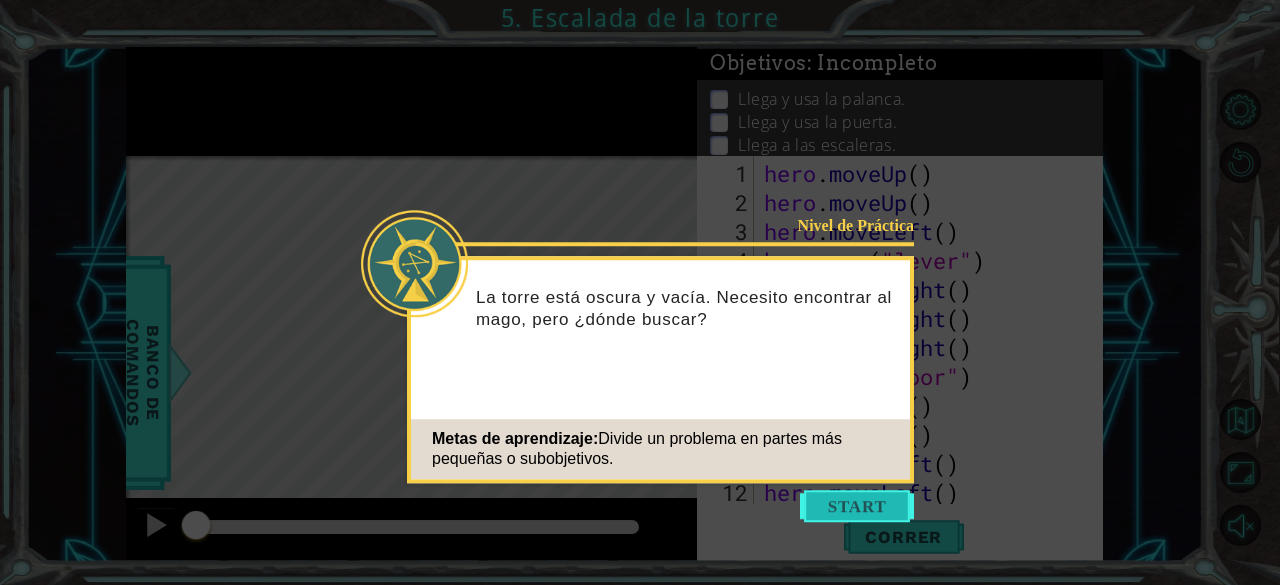 click at bounding box center [857, 506] 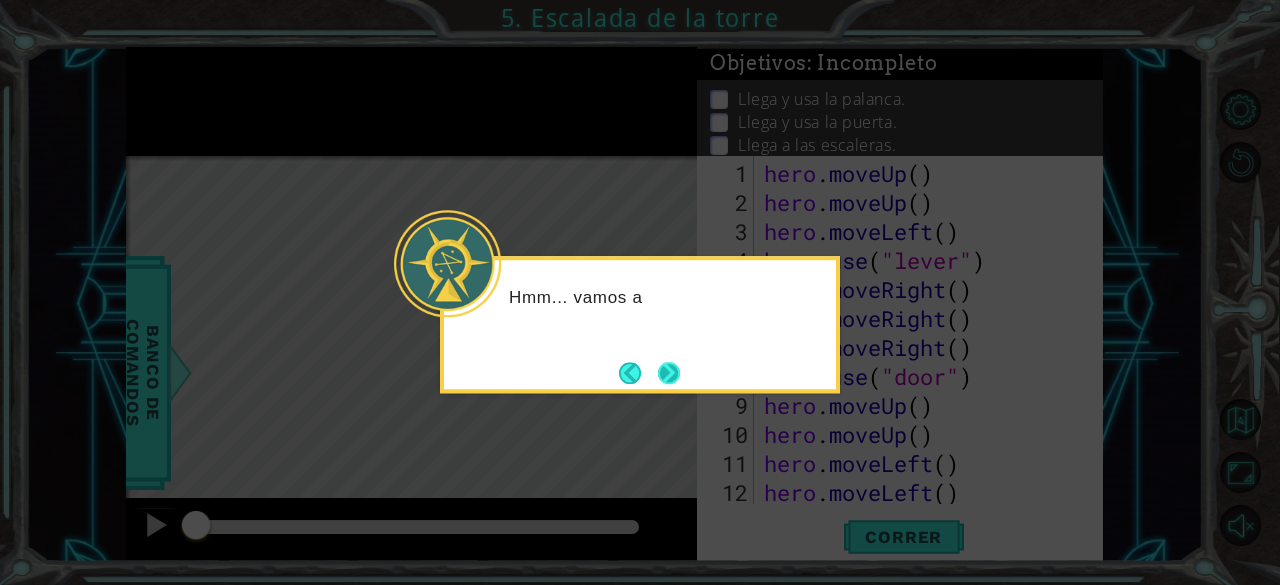 click at bounding box center (669, 373) 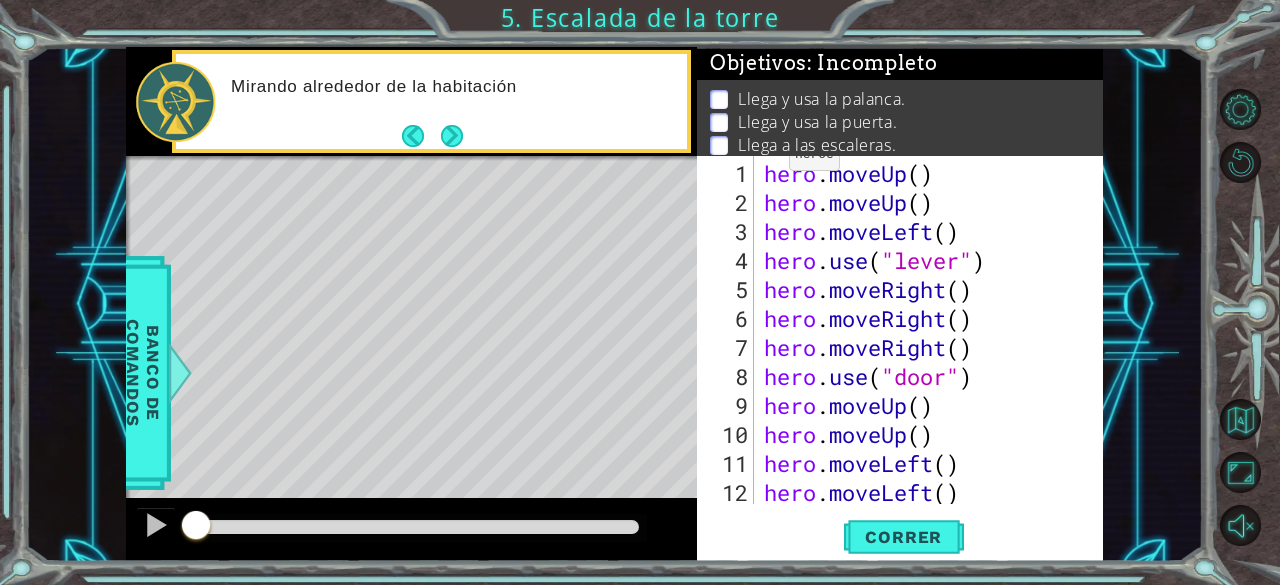 drag, startPoint x: 758, startPoint y: 166, endPoint x: 772, endPoint y: 163, distance: 14.3178215 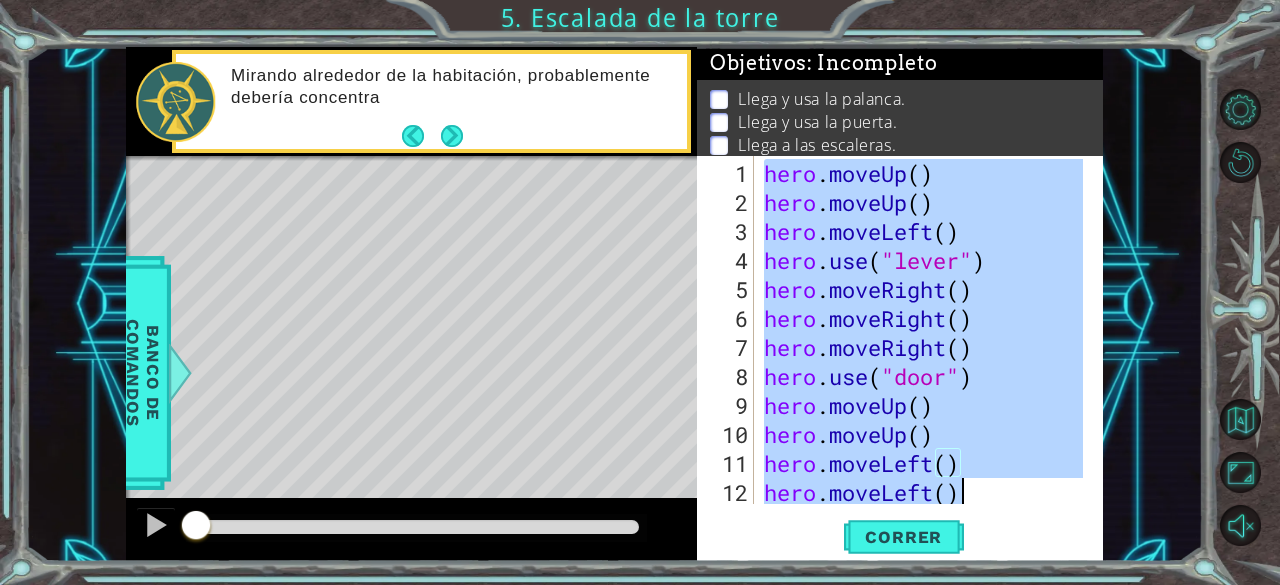 scroll, scrollTop: 116, scrollLeft: 0, axis: vertical 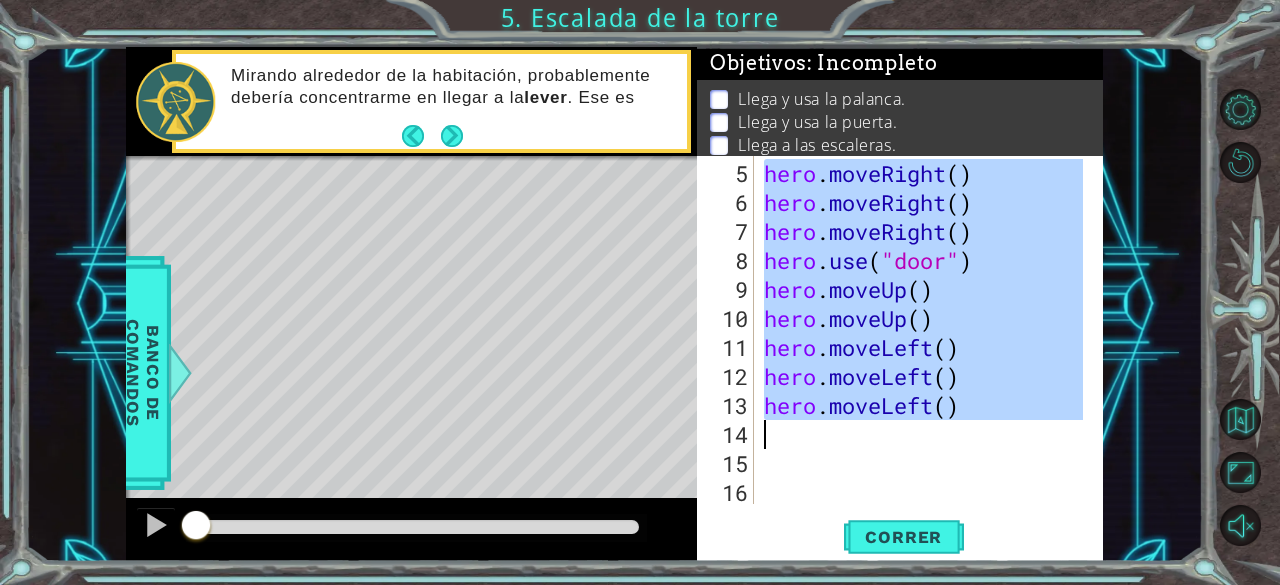 drag, startPoint x: 765, startPoint y: 173, endPoint x: 1012, endPoint y: 421, distance: 350.0186 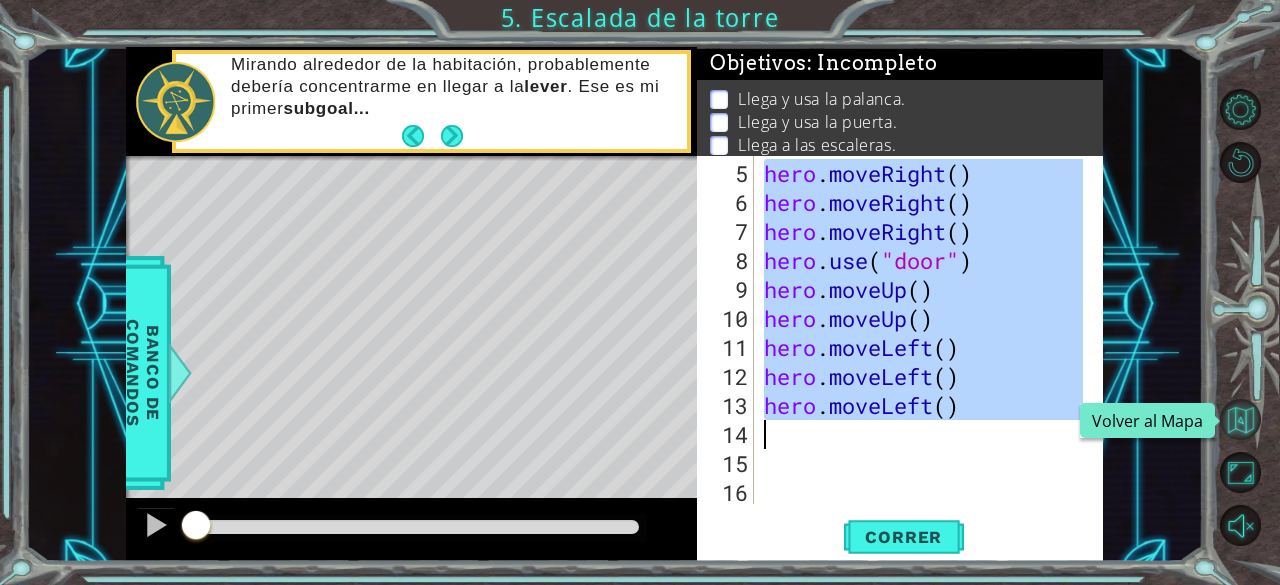 click at bounding box center [1240, 419] 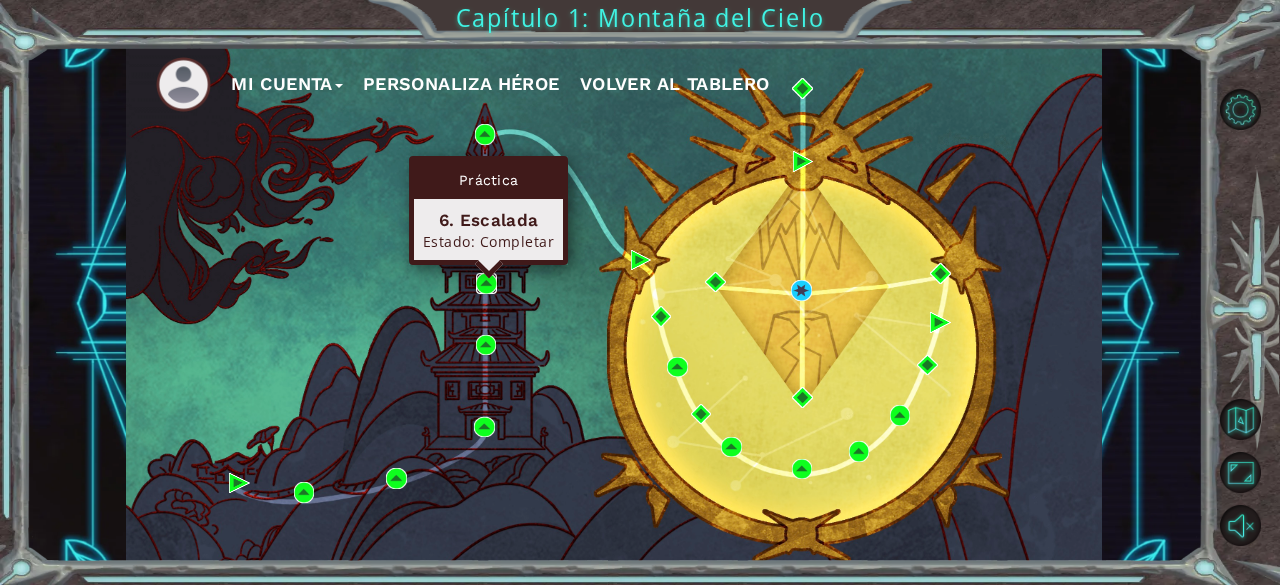 click at bounding box center (486, 283) 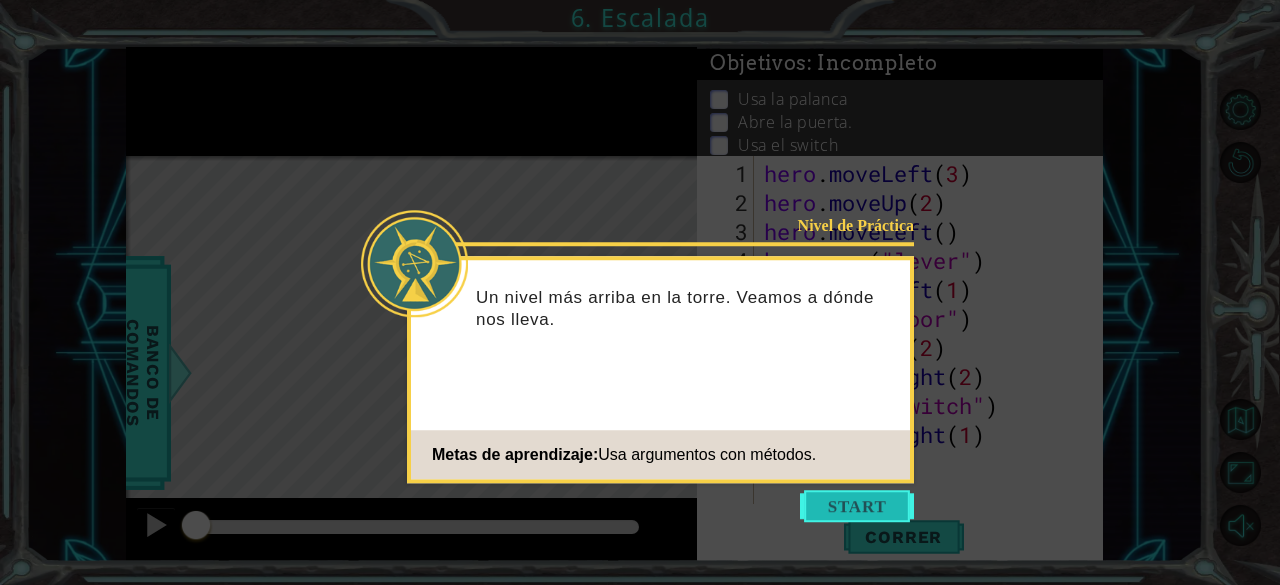 click at bounding box center (857, 506) 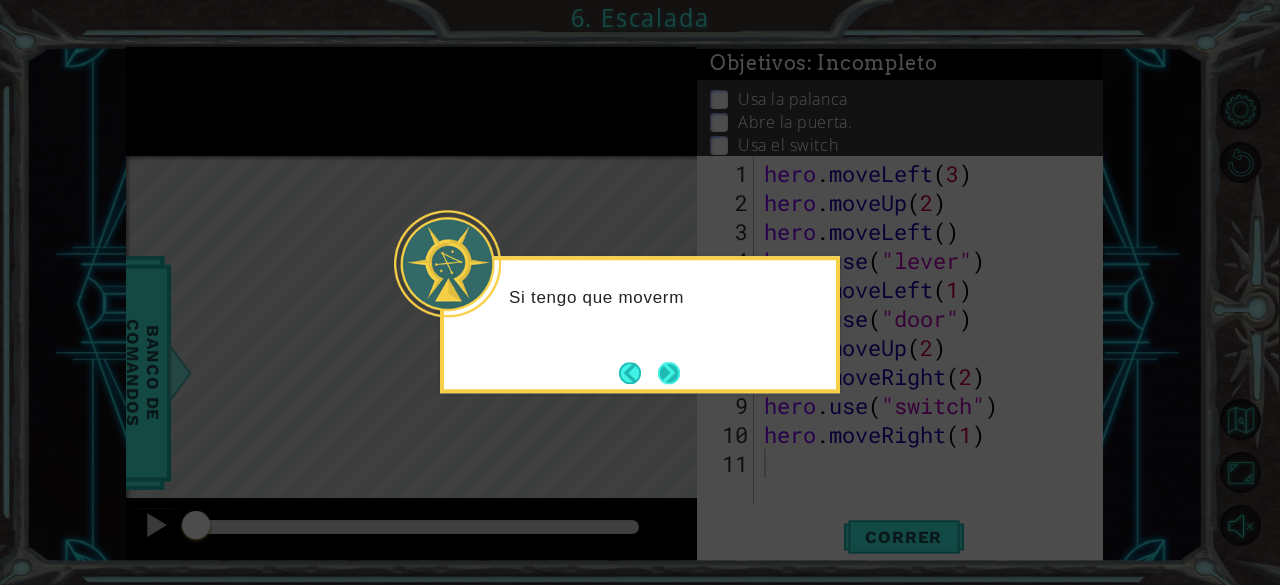 click at bounding box center (669, 373) 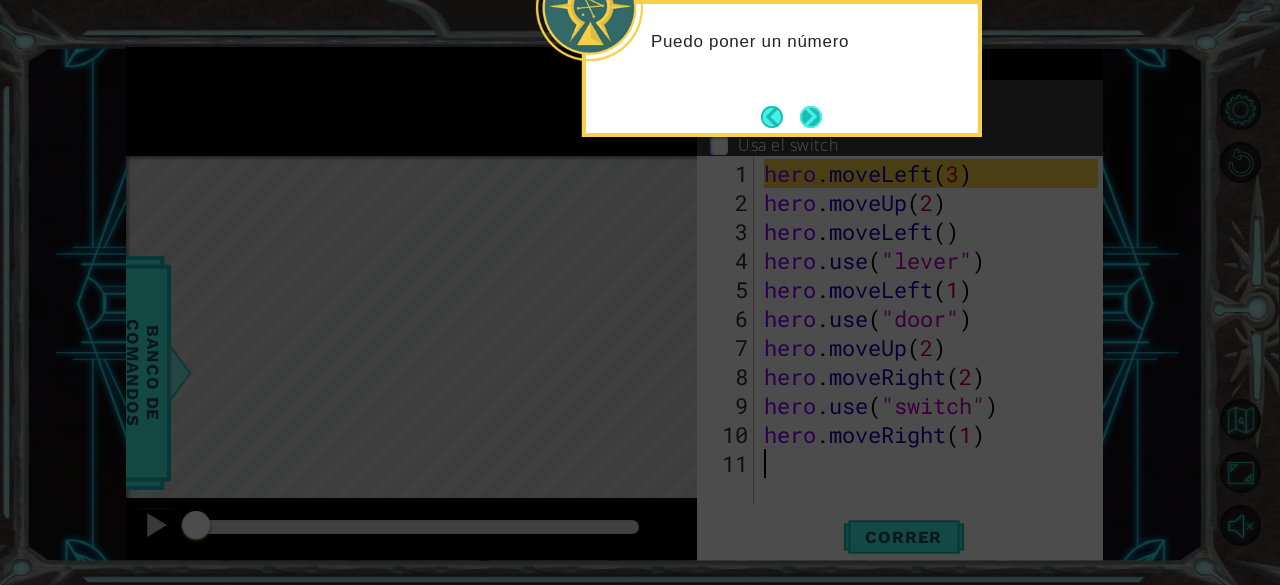click at bounding box center (811, 117) 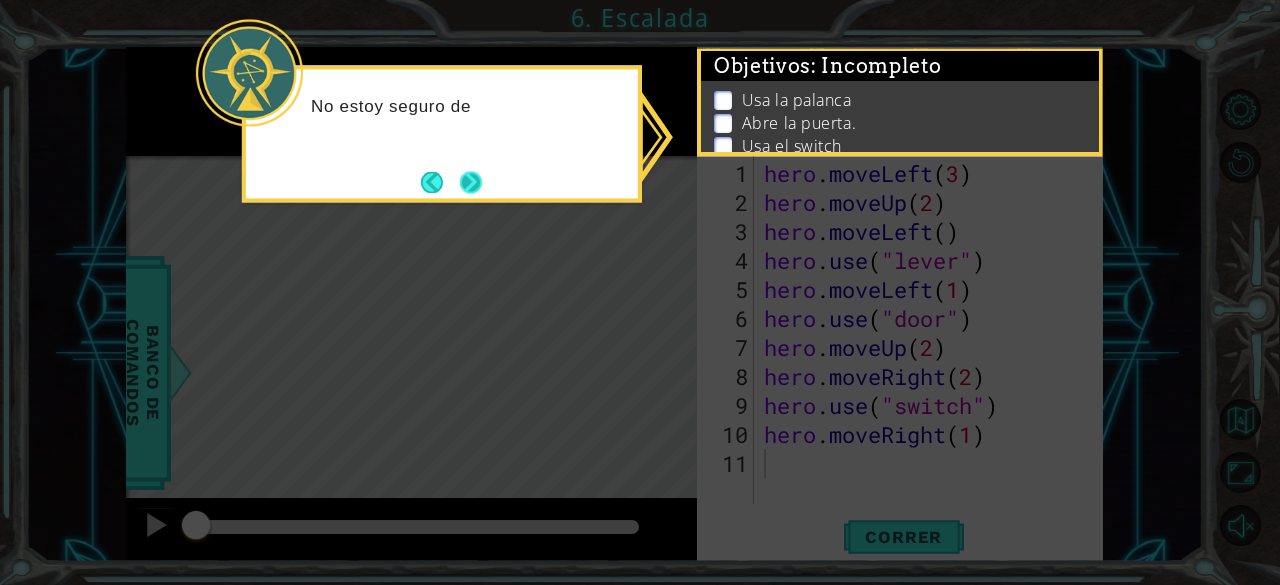 click at bounding box center (471, 182) 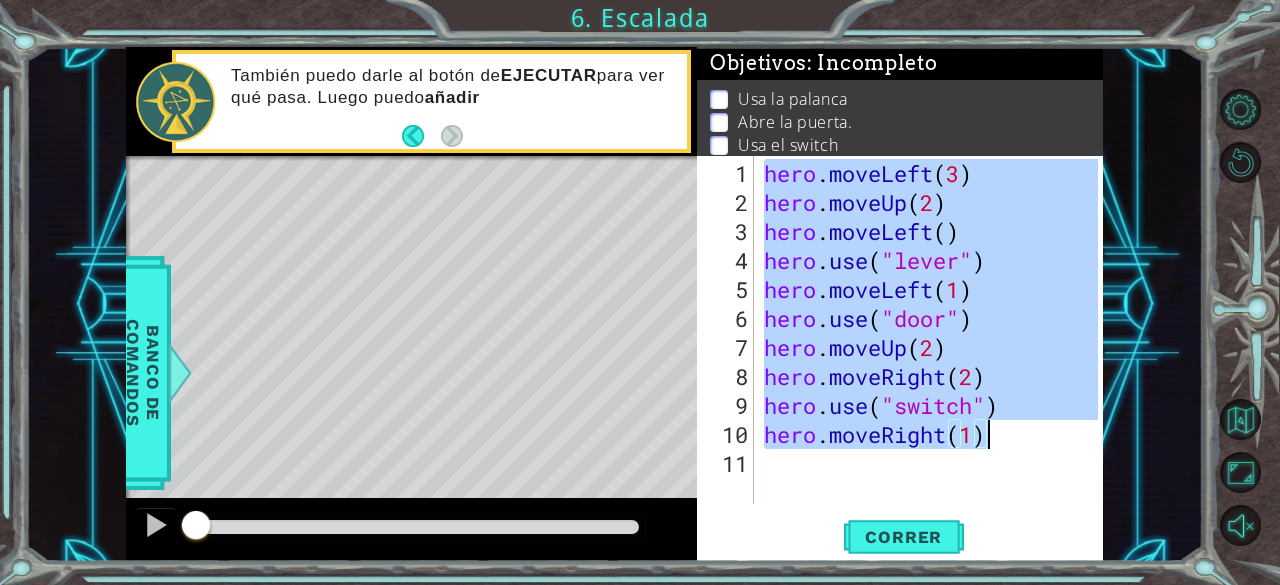 drag, startPoint x: 768, startPoint y: 175, endPoint x: 1115, endPoint y: 430, distance: 430.62048 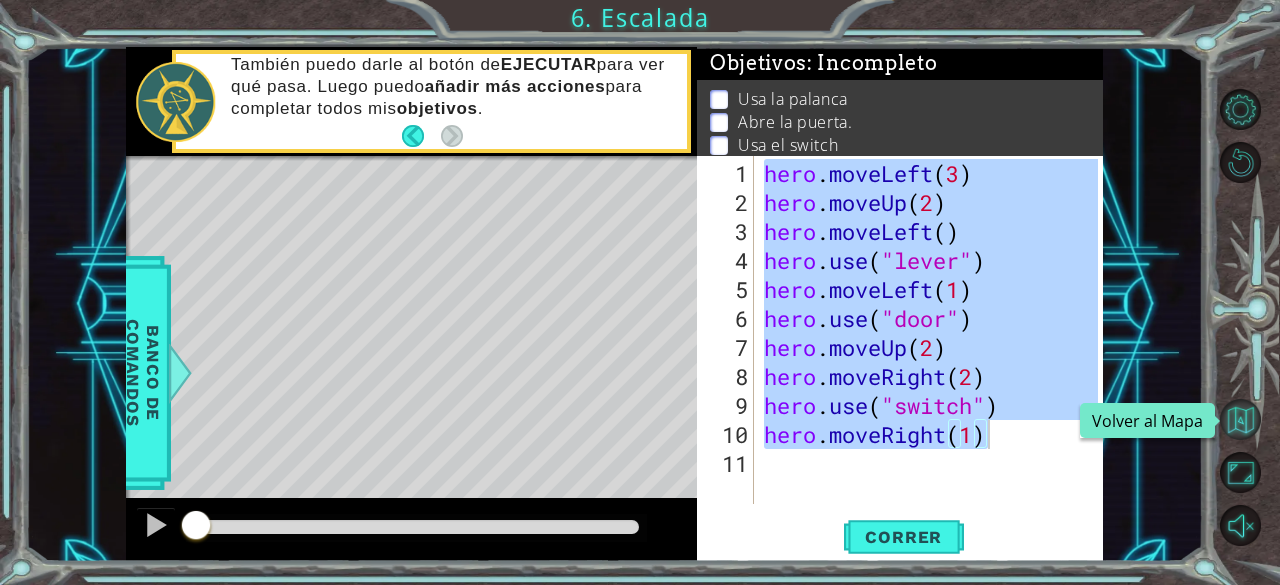 click at bounding box center (1240, 419) 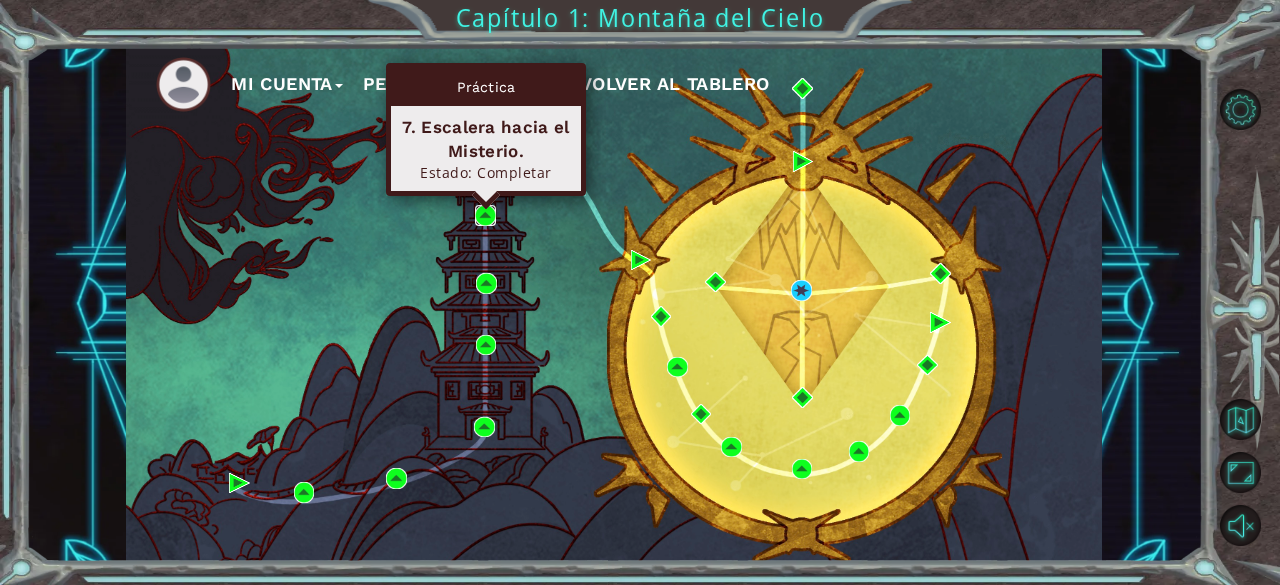 click at bounding box center (485, 215) 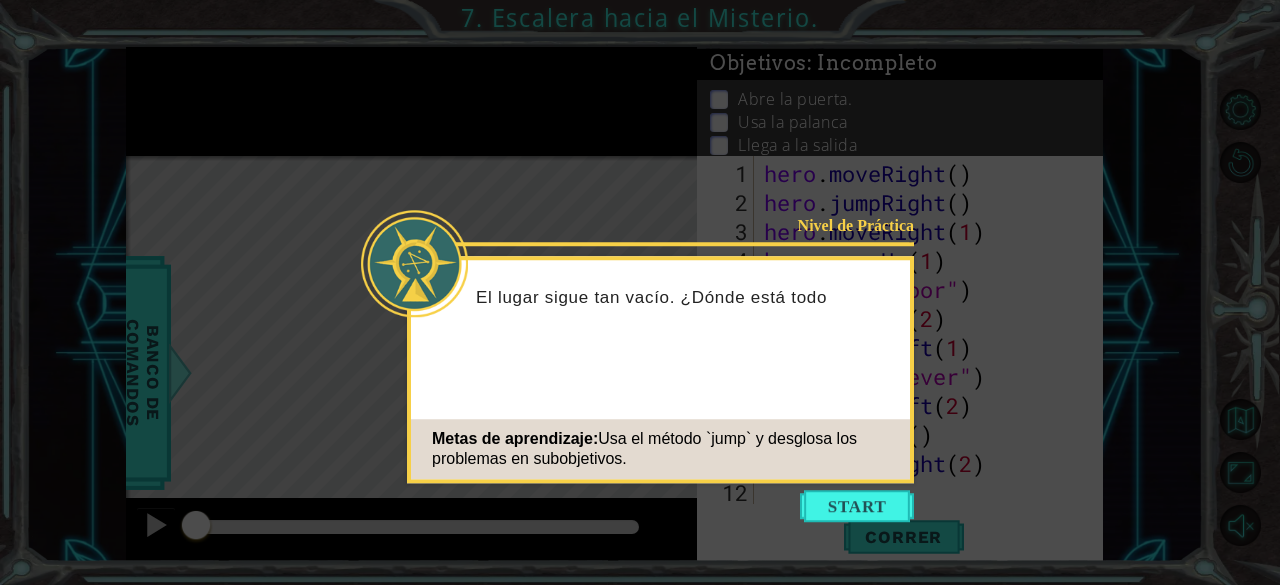 scroll, scrollTop: 0, scrollLeft: 0, axis: both 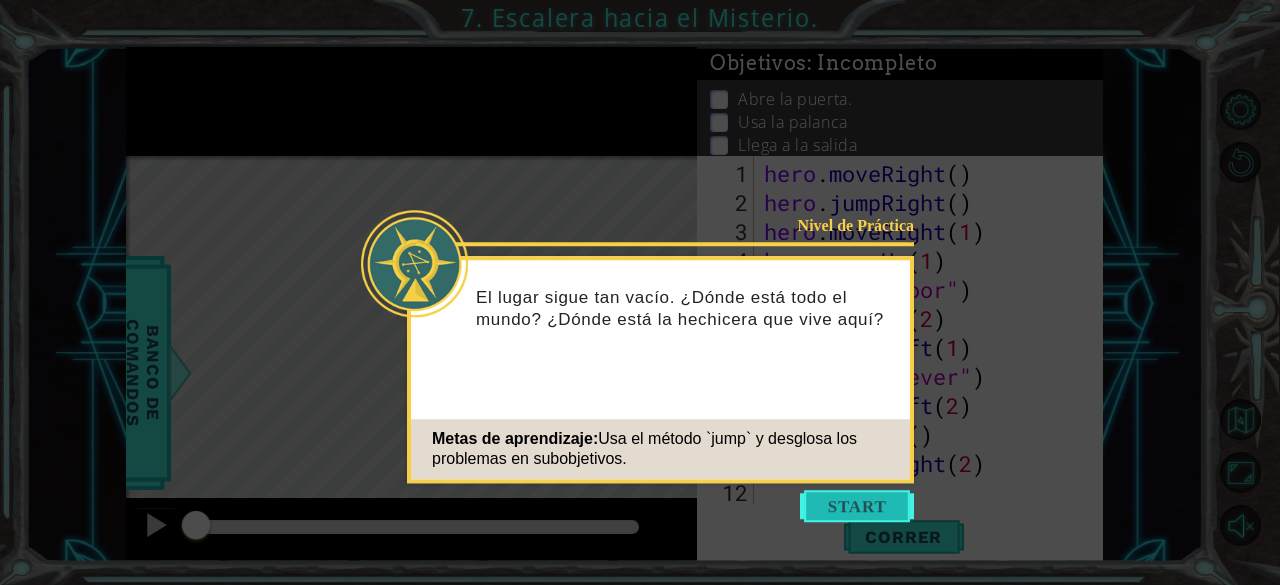click at bounding box center [857, 506] 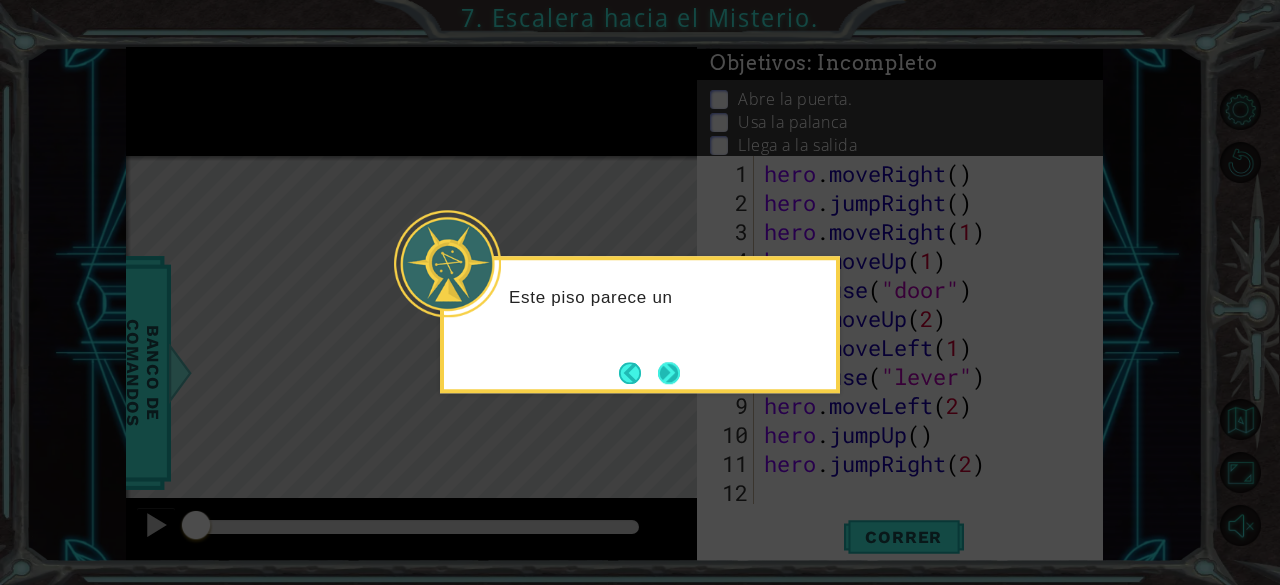 click at bounding box center [669, 373] 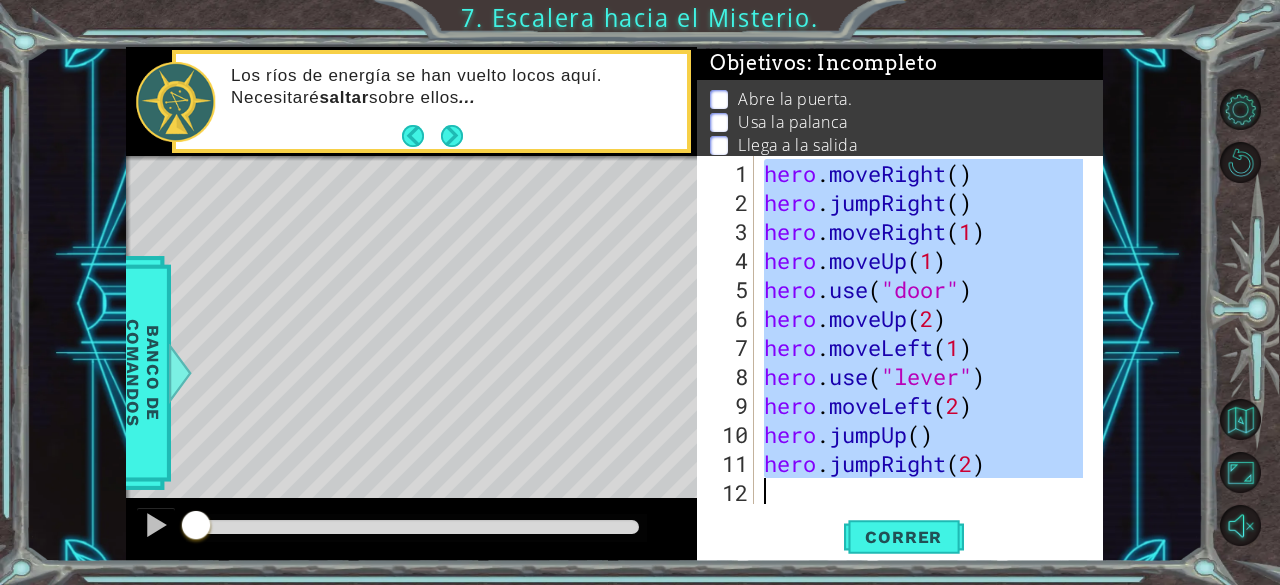drag, startPoint x: 764, startPoint y: 169, endPoint x: 994, endPoint y: 477, distance: 384.40082 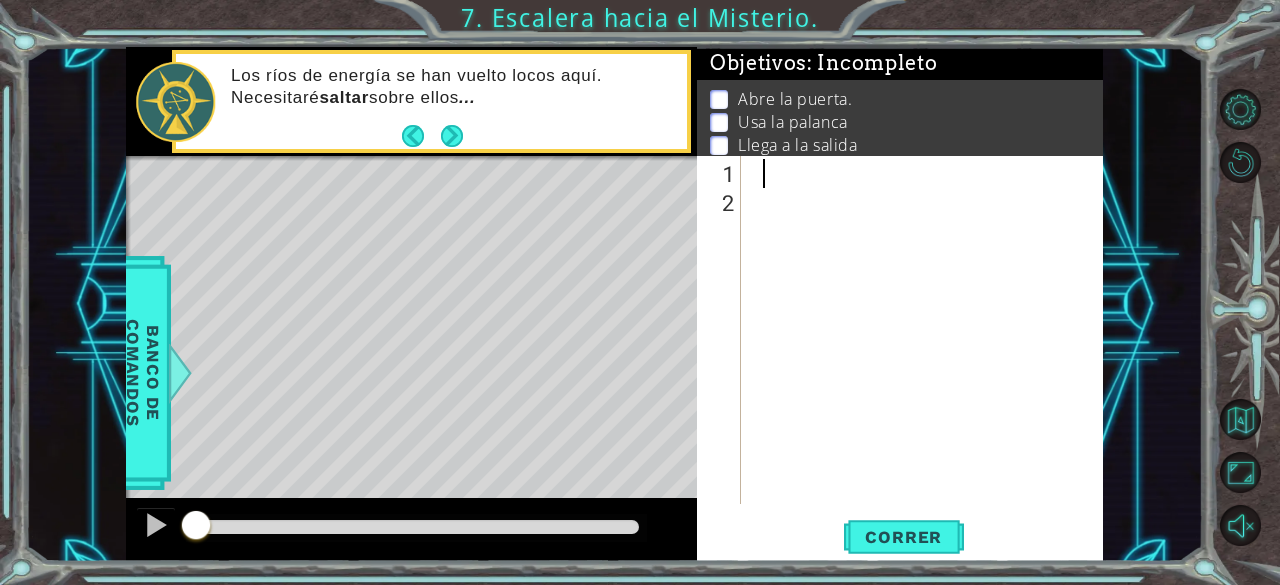 type on "hero.jumpRight(2)" 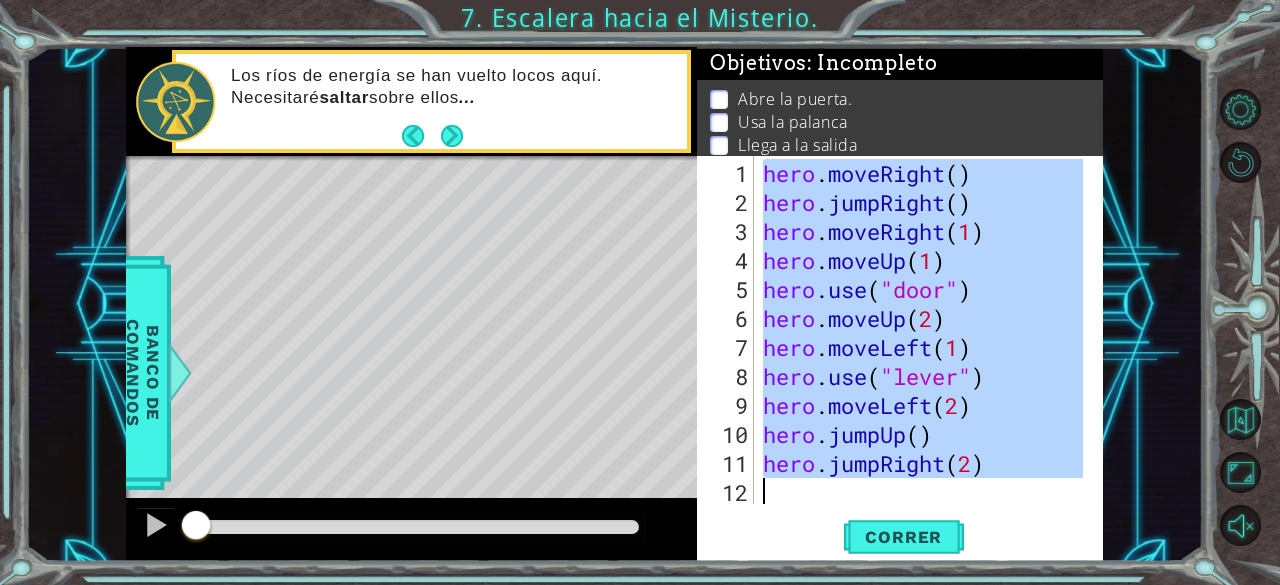 scroll, scrollTop: 29, scrollLeft: 0, axis: vertical 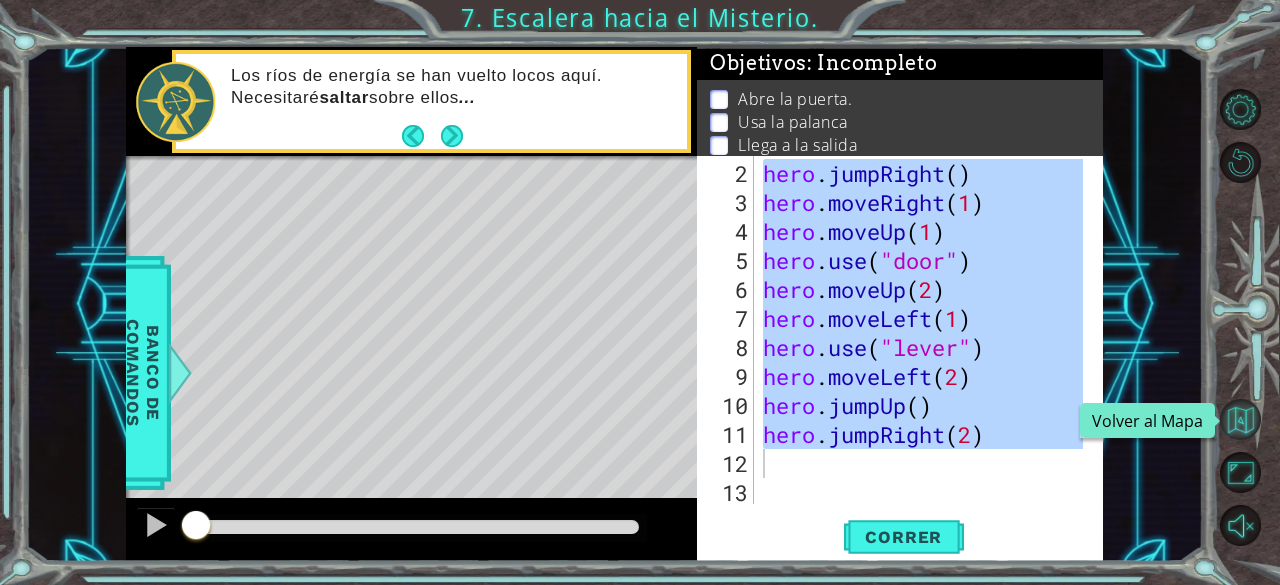 click at bounding box center [1240, 419] 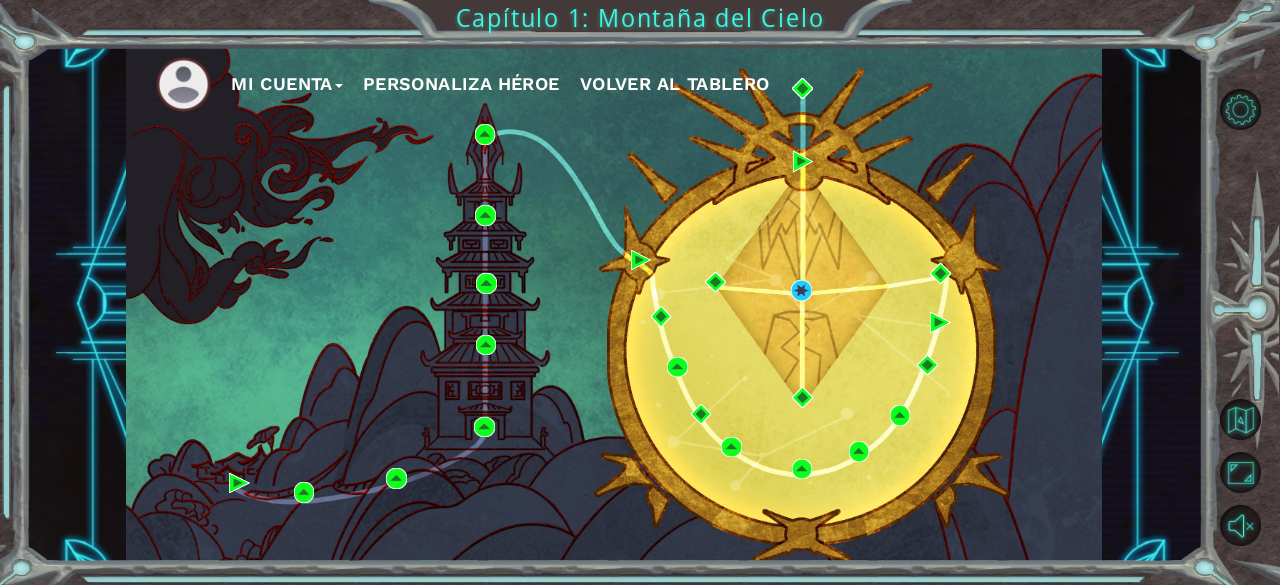 click on "Mi Cuenta
Personaliza Héroe
Volver al Tablero" at bounding box center [614, 304] 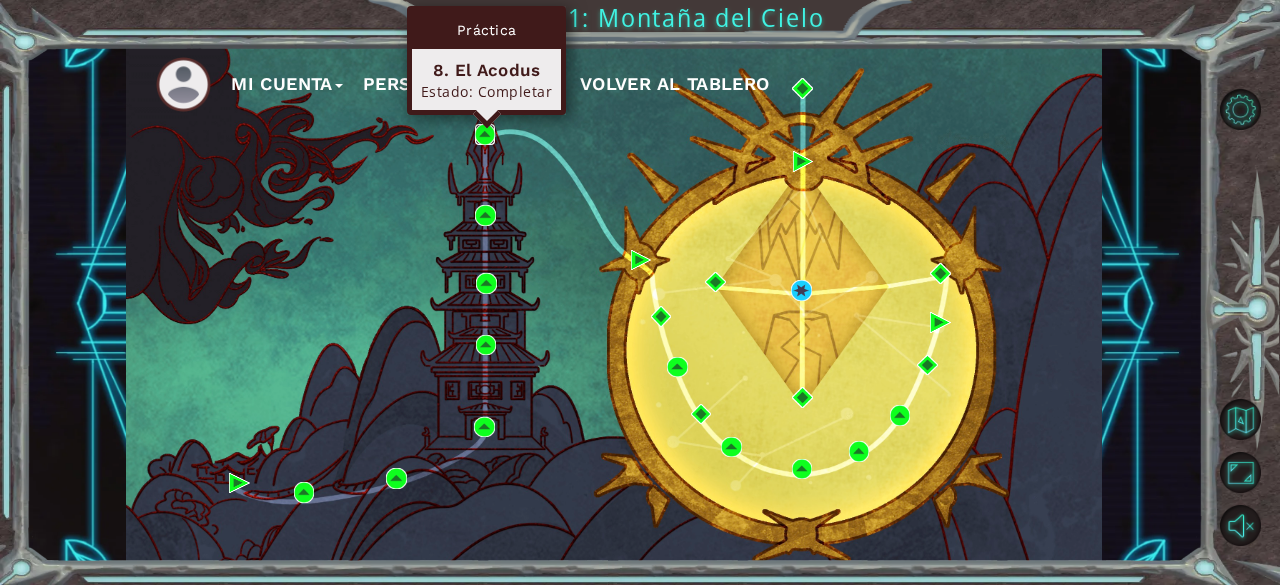 click at bounding box center [485, 134] 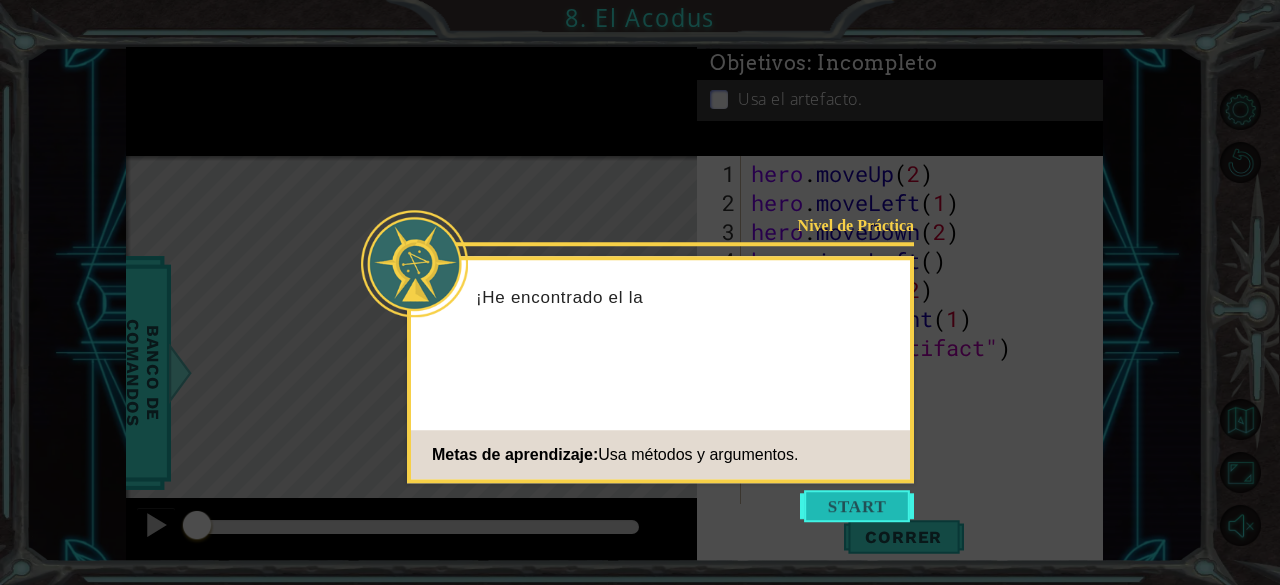 click at bounding box center [857, 506] 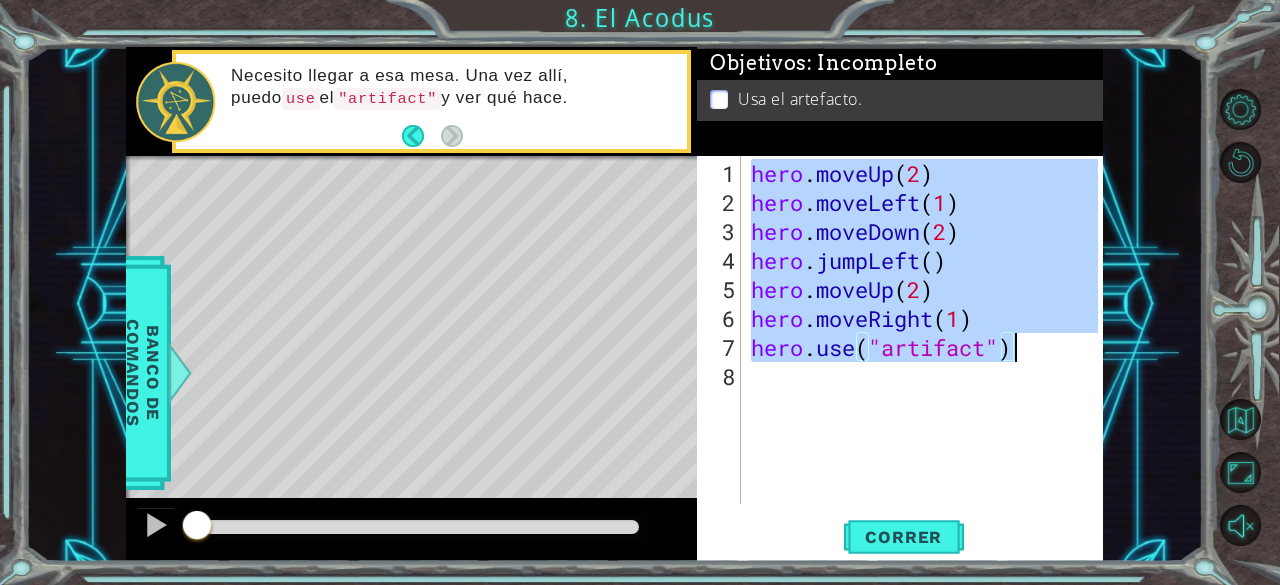 drag, startPoint x: 750, startPoint y: 169, endPoint x: 1027, endPoint y: 357, distance: 334.77307 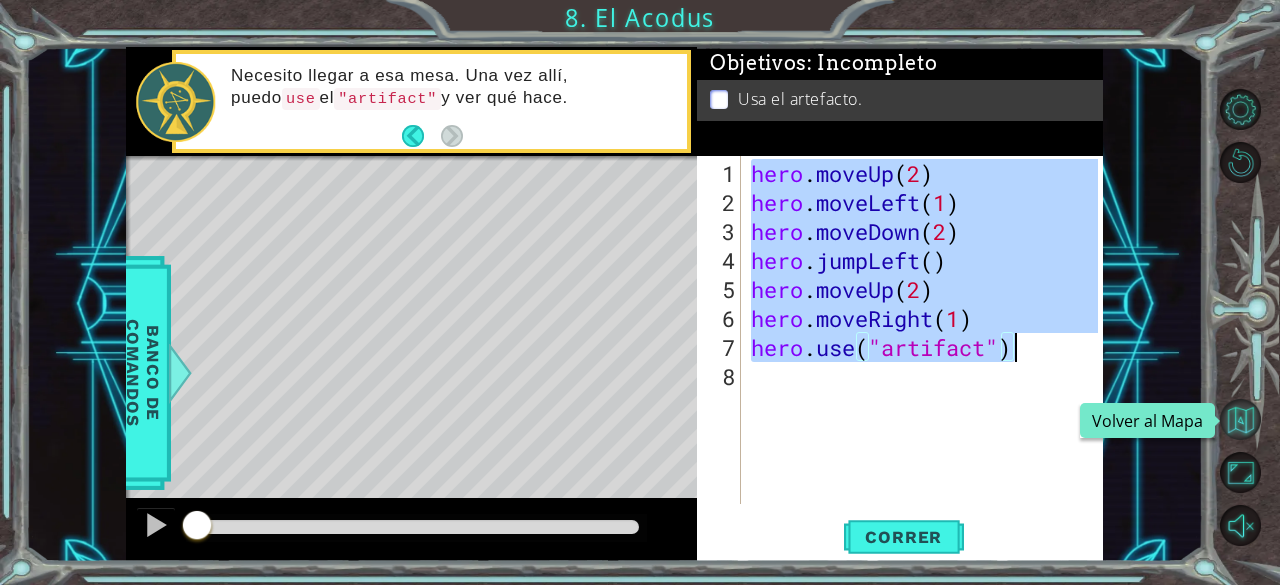 click at bounding box center (1240, 419) 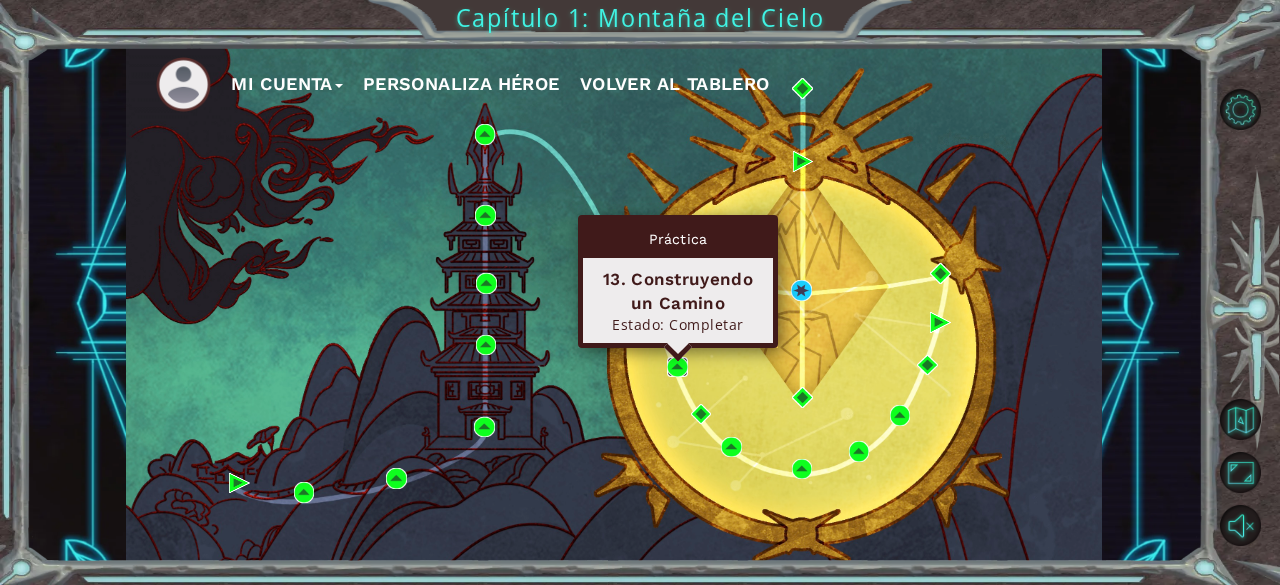 click at bounding box center (677, 367) 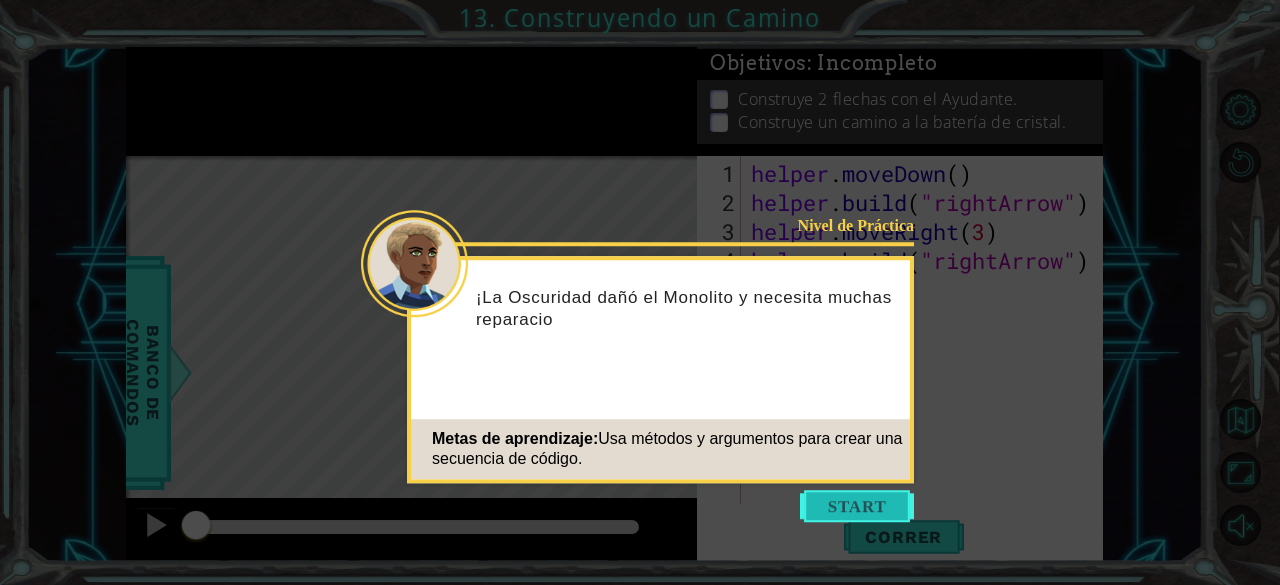 click at bounding box center (857, 506) 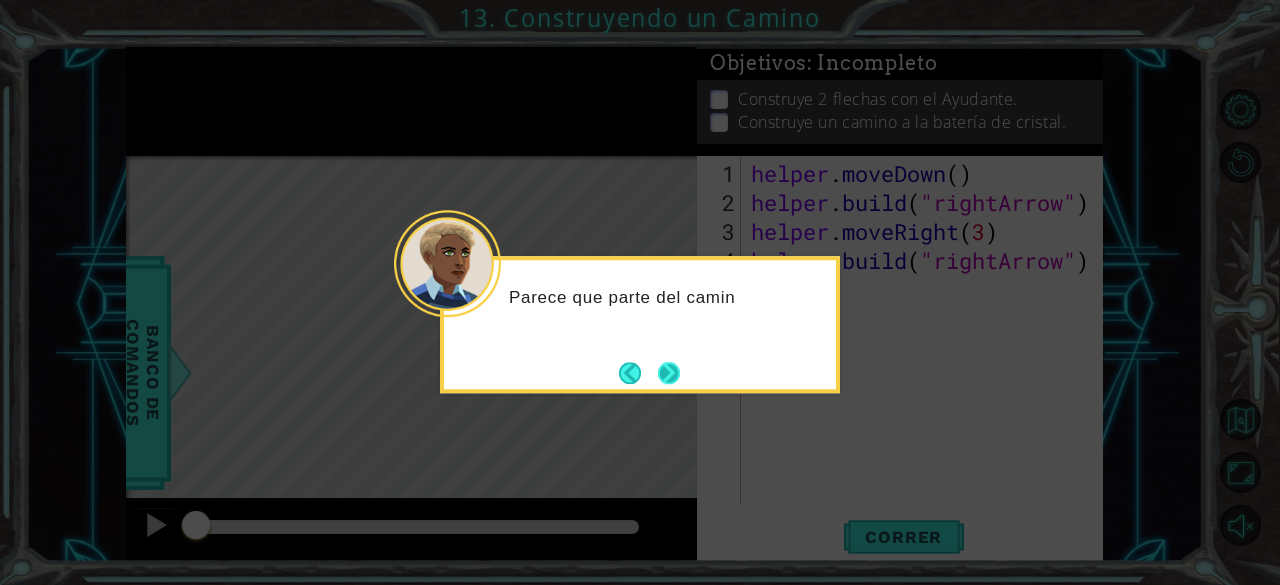 click at bounding box center [669, 373] 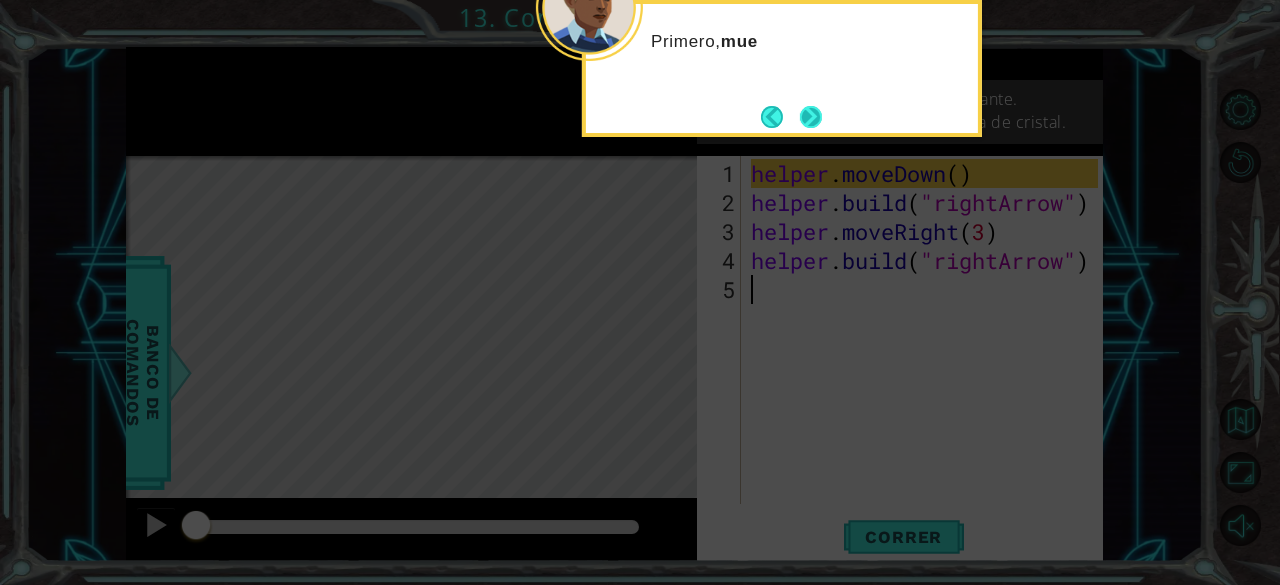 click at bounding box center [811, 117] 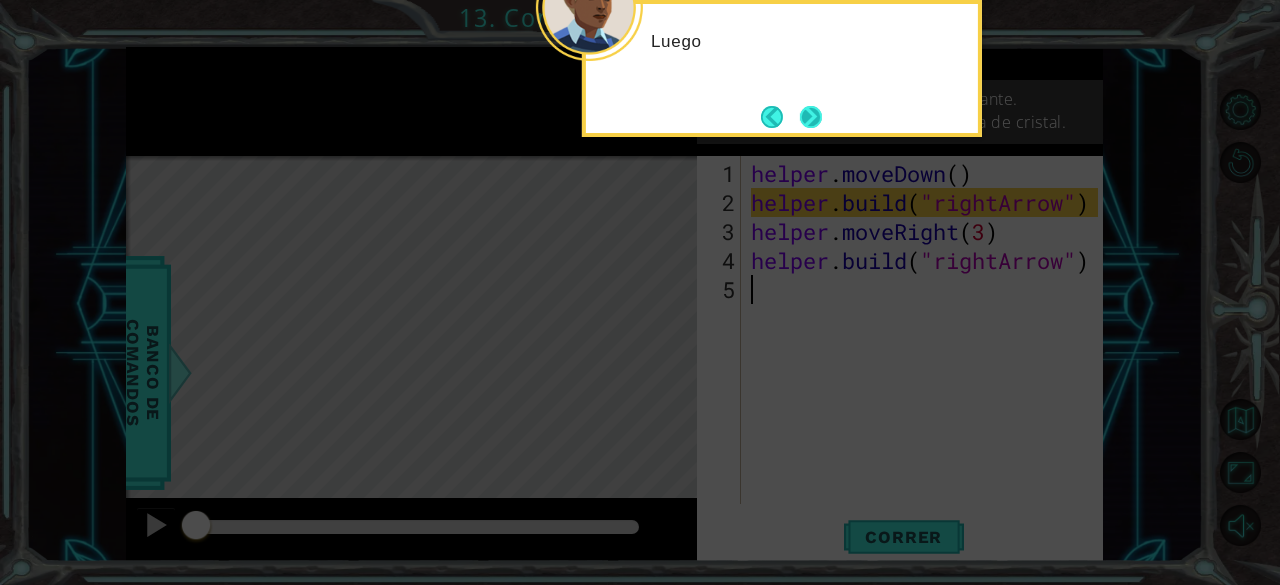 click at bounding box center (811, 117) 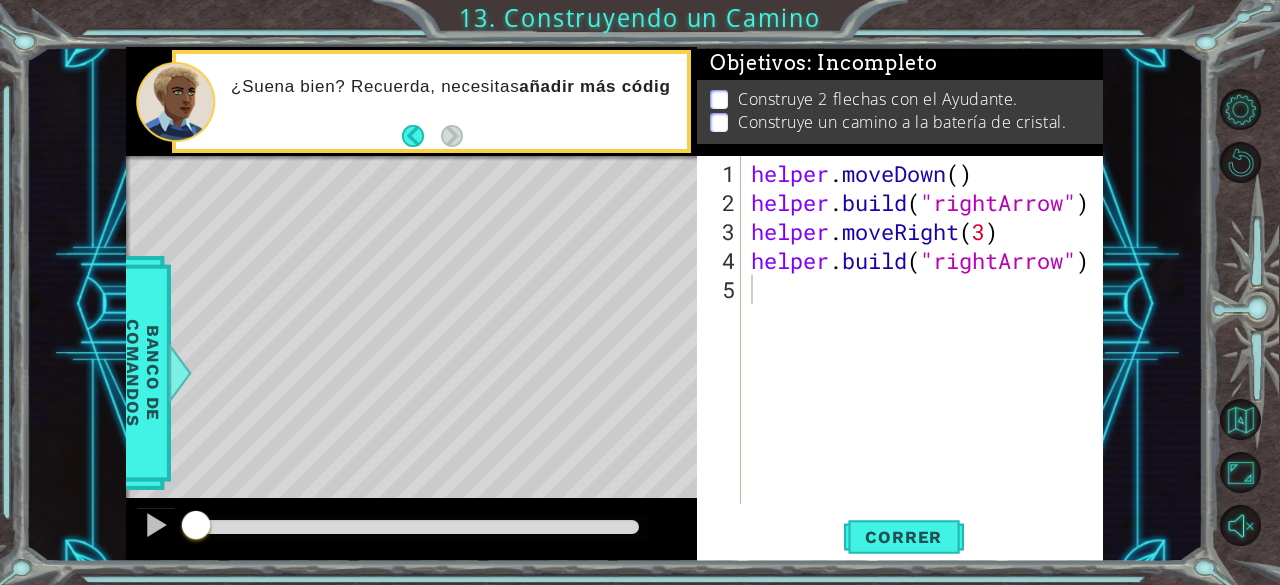 drag, startPoint x: 742, startPoint y: 170, endPoint x: 1072, endPoint y: 290, distance: 351.141 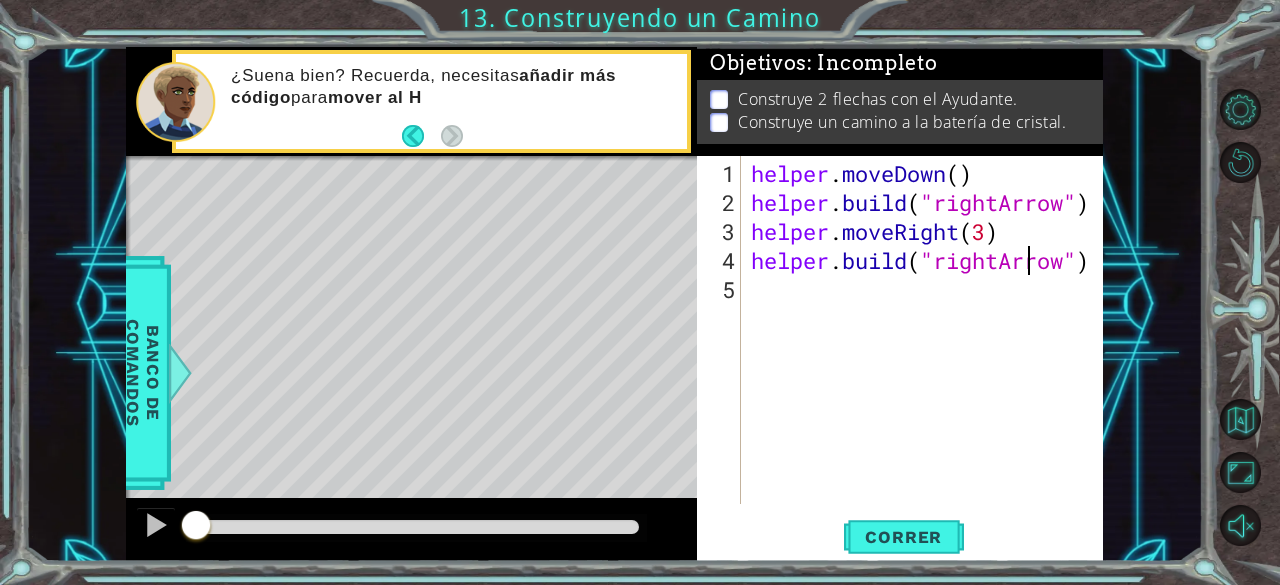click on "helper . moveDown ( ) helper . build ( "rightArrow" ) helper . moveRight ( 3 ) helper . build ( "rightArrow" )" at bounding box center [928, 362] 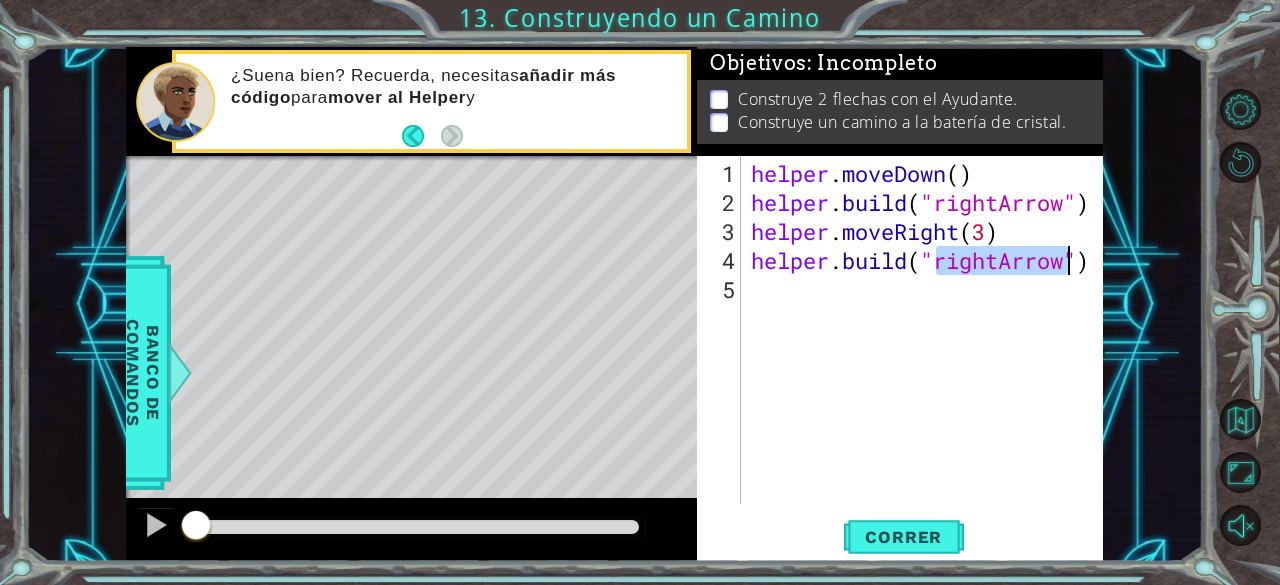 click on "helper . moveDown ( ) helper . build ( "rightArrow" ) helper . moveRight ( 3 ) helper . build ( "rightArrow" )" at bounding box center [928, 362] 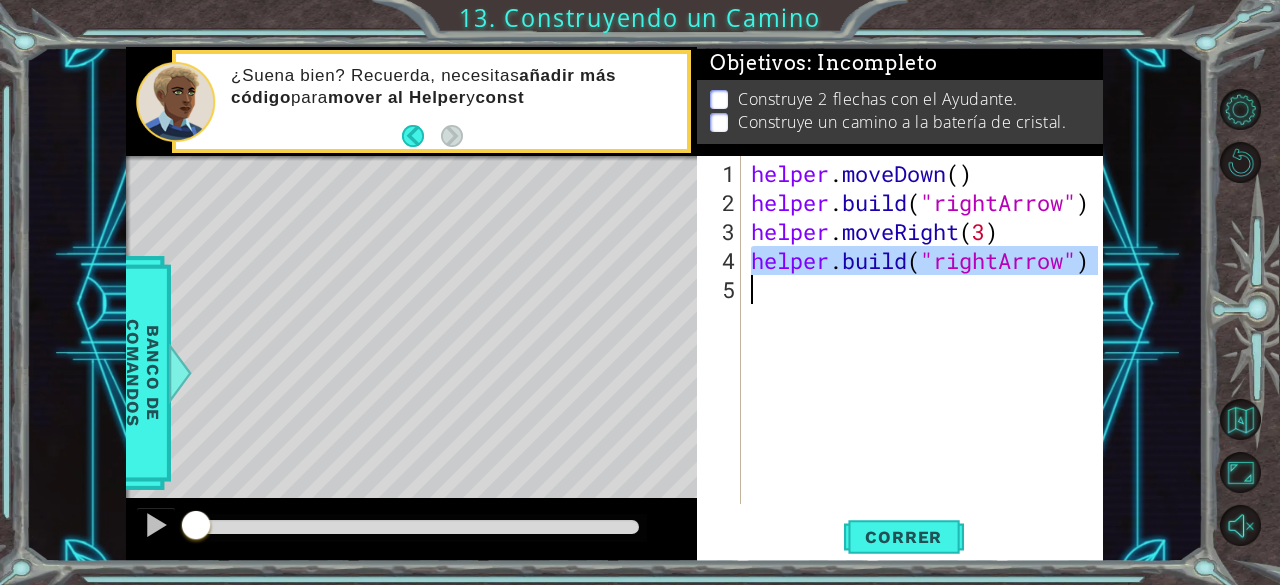 click on "helper . moveDown ( ) helper . build ( "rightArrow" ) helper . moveRight ( 3 ) helper . build ( "rightArrow" )" at bounding box center (928, 362) 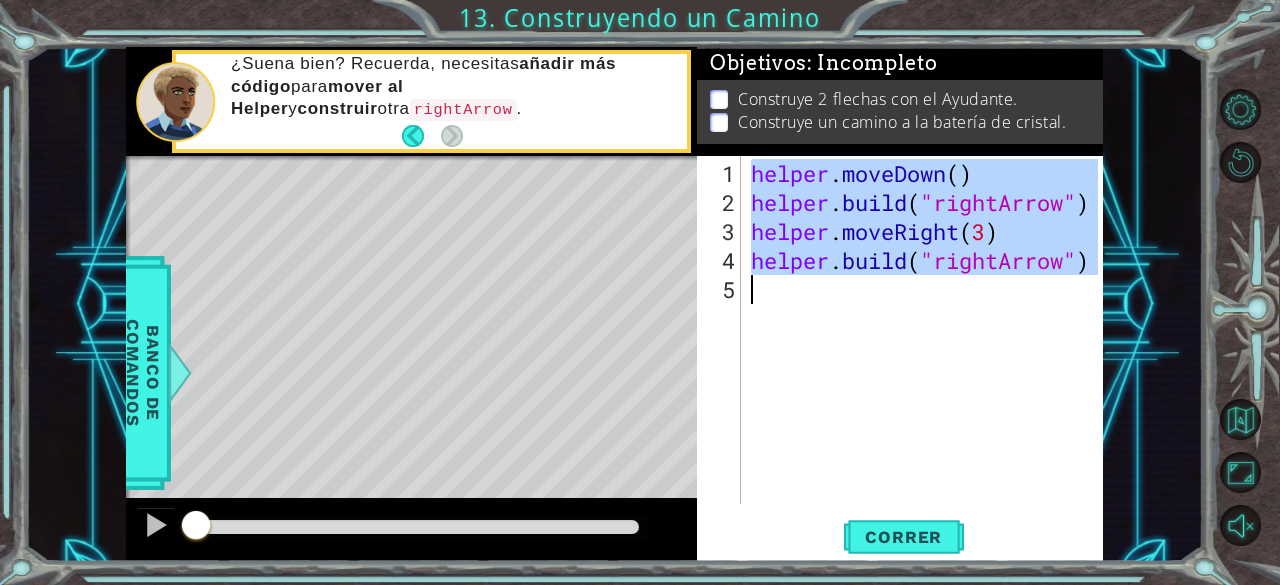 drag, startPoint x: 755, startPoint y: 175, endPoint x: 1075, endPoint y: 286, distance: 338.7049 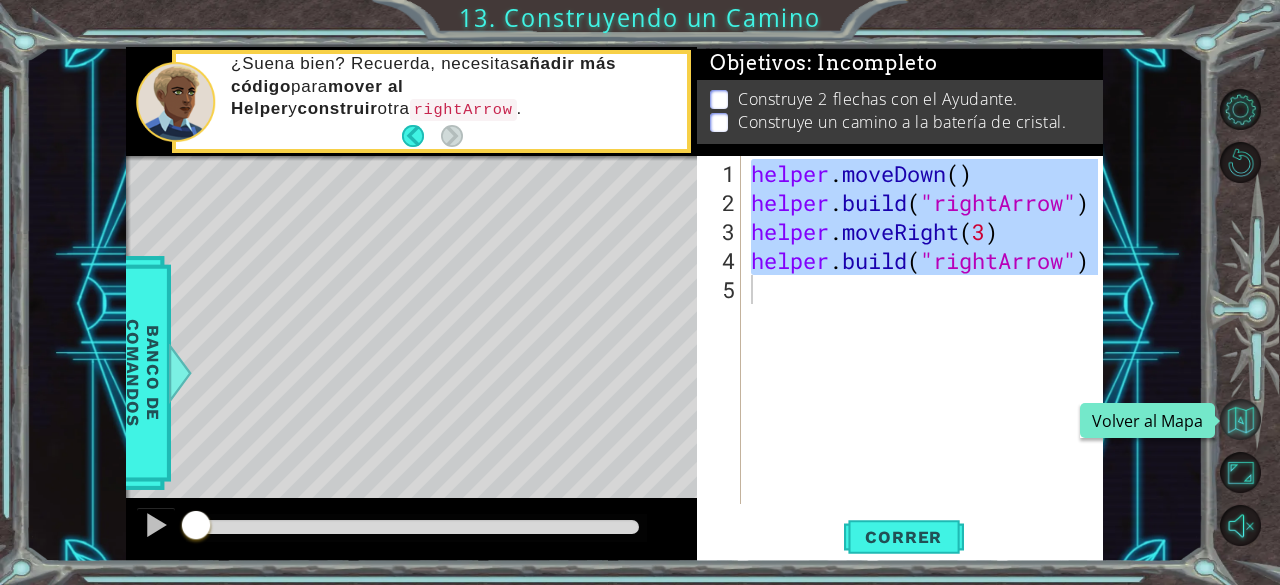 click at bounding box center [1240, 419] 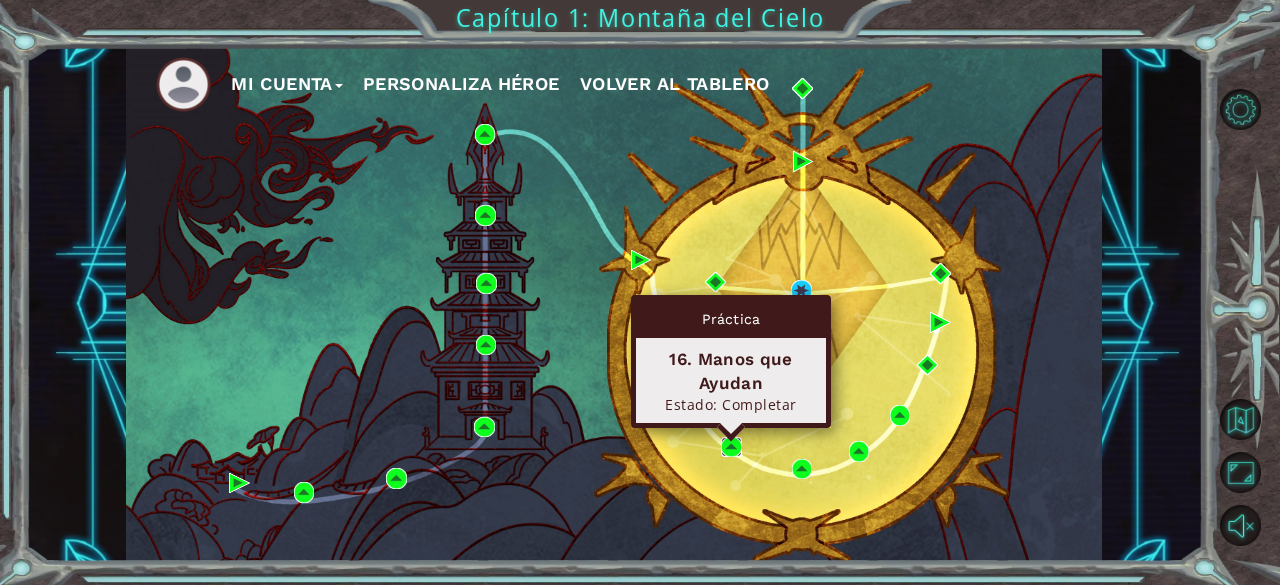 click at bounding box center (731, 447) 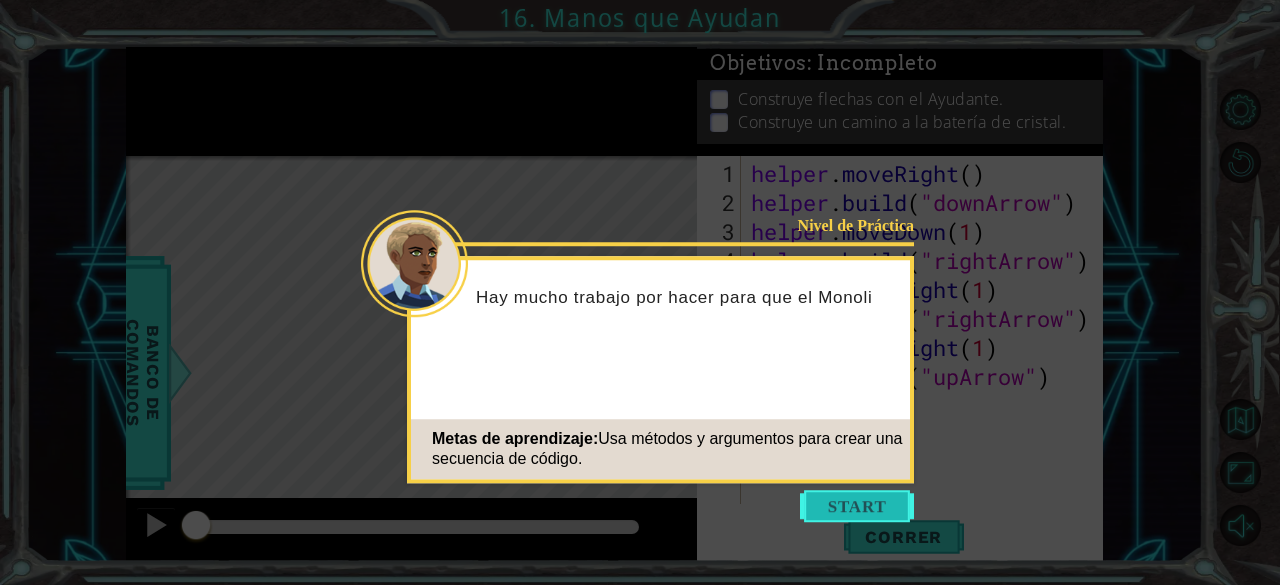 click at bounding box center [857, 506] 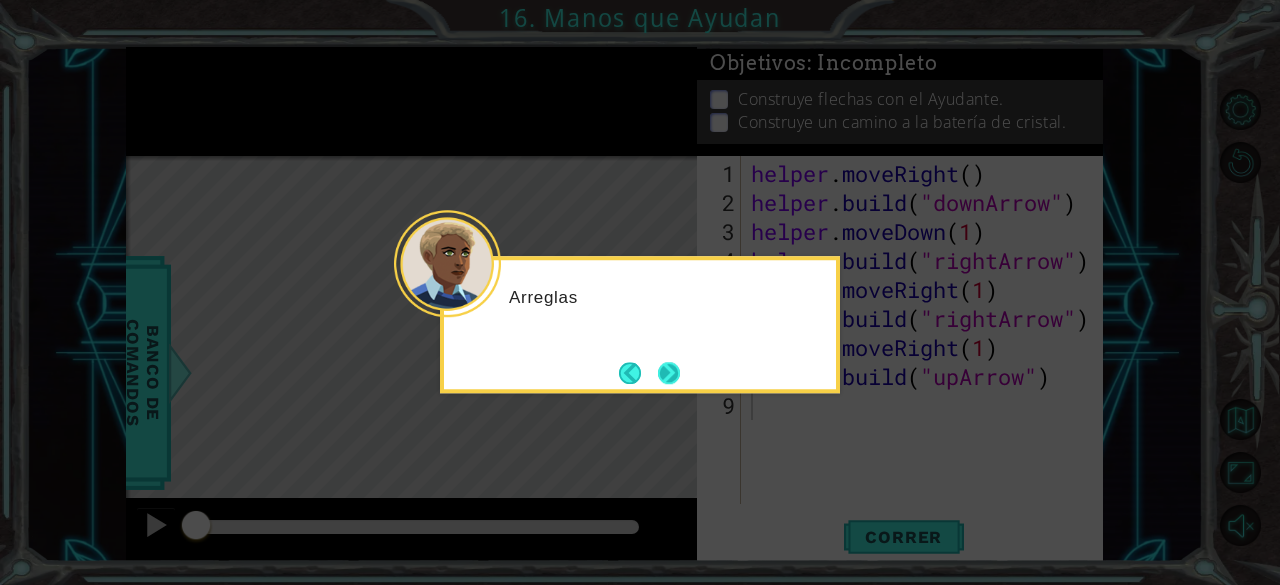 click at bounding box center [669, 373] 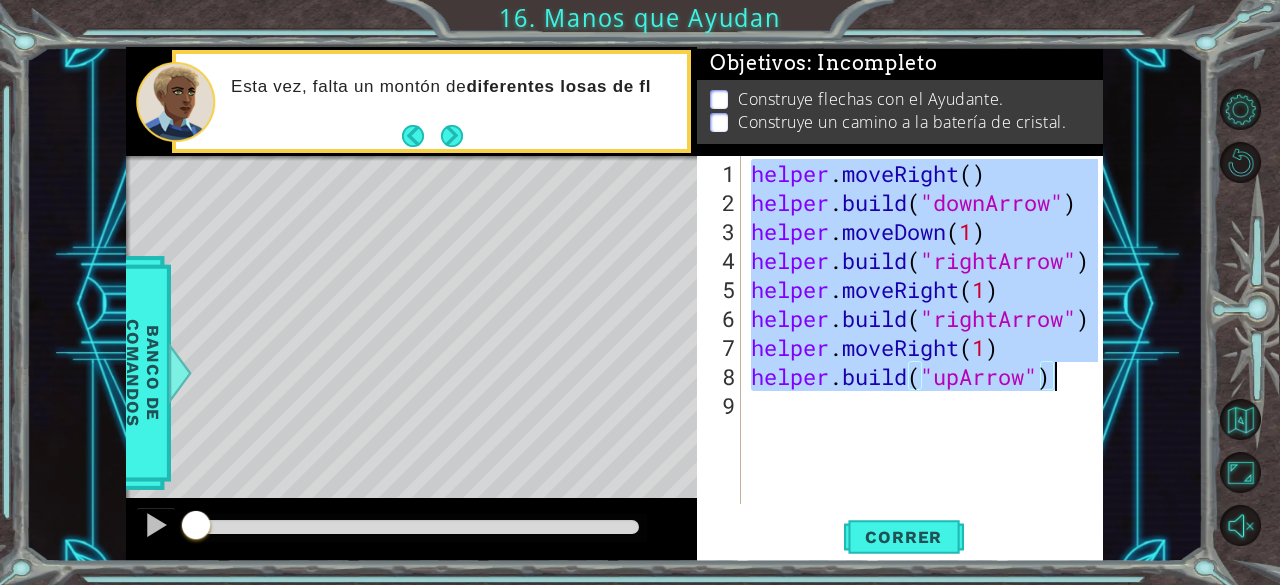 drag, startPoint x: 752, startPoint y: 179, endPoint x: 1077, endPoint y: 380, distance: 382.13348 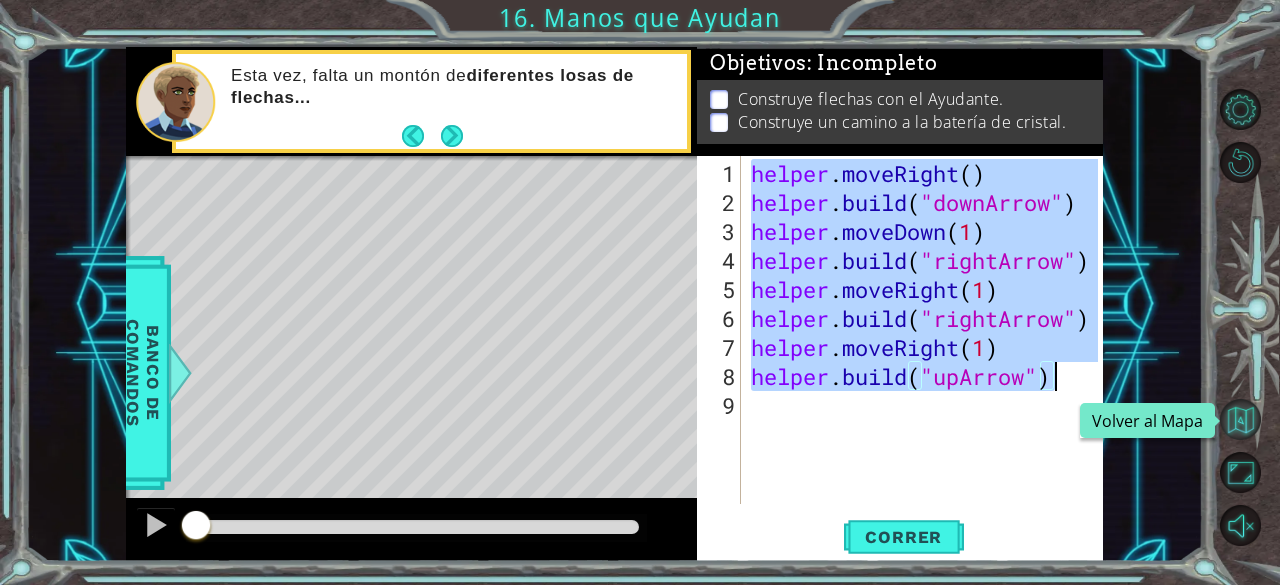 click at bounding box center [1240, 419] 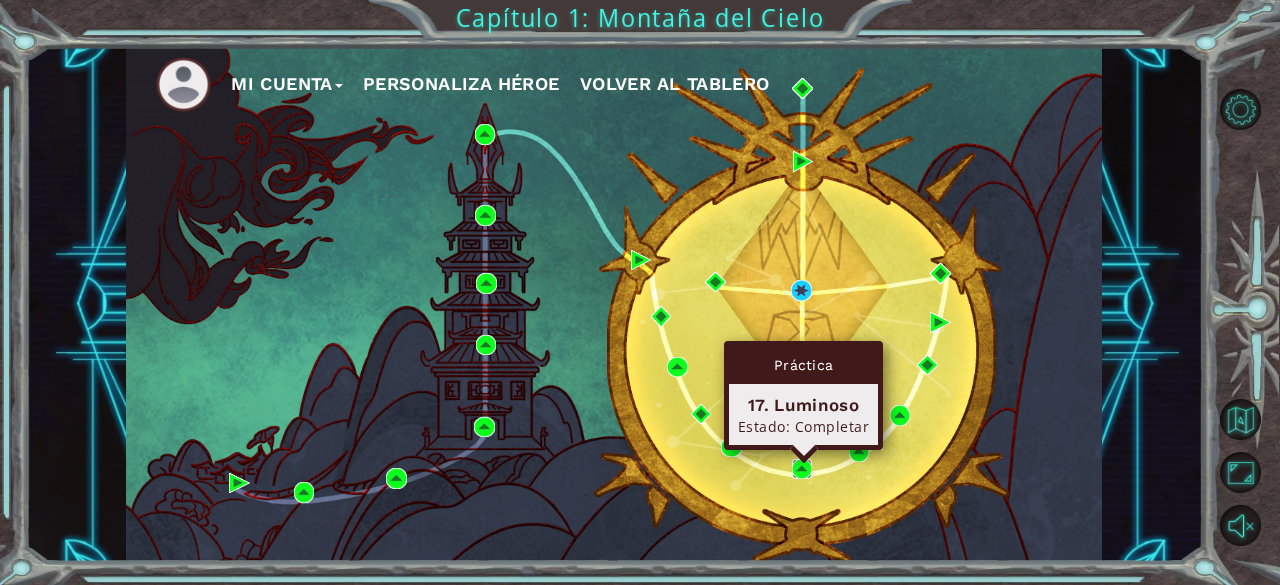 click at bounding box center [802, 469] 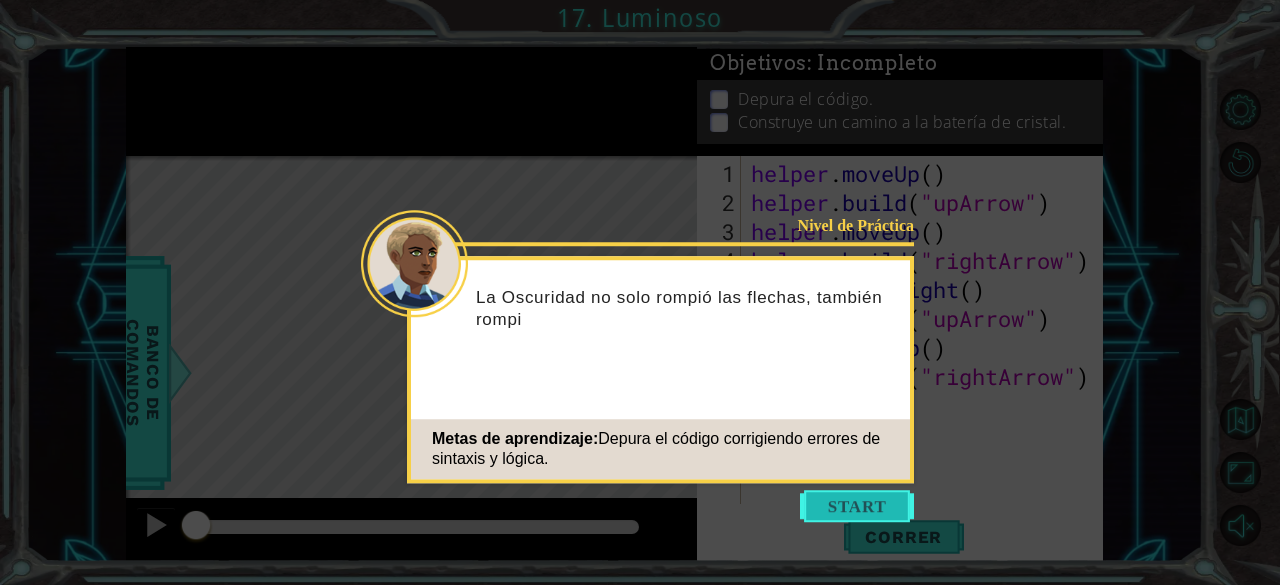 click at bounding box center (857, 506) 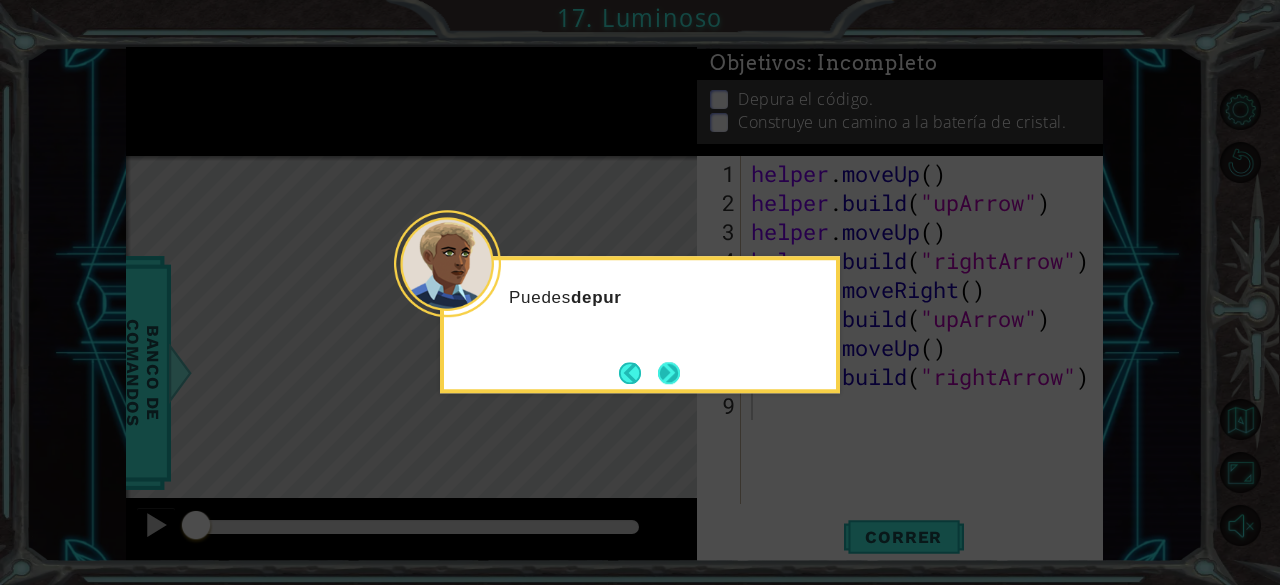 click at bounding box center (669, 373) 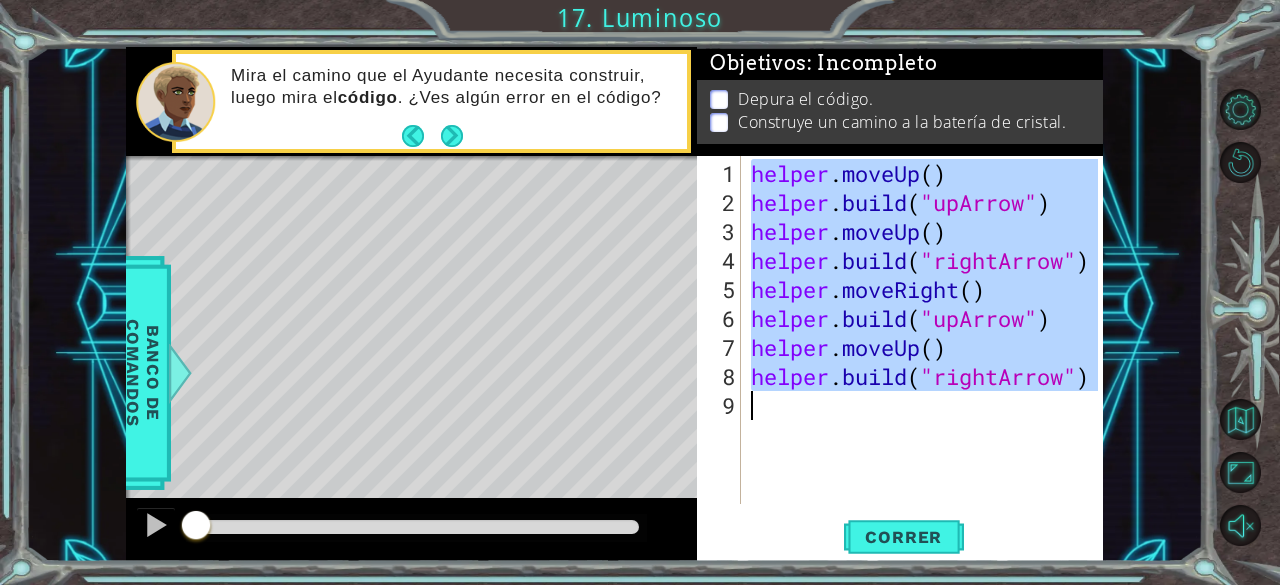 drag, startPoint x: 752, startPoint y: 173, endPoint x: 1166, endPoint y: 433, distance: 488.87216 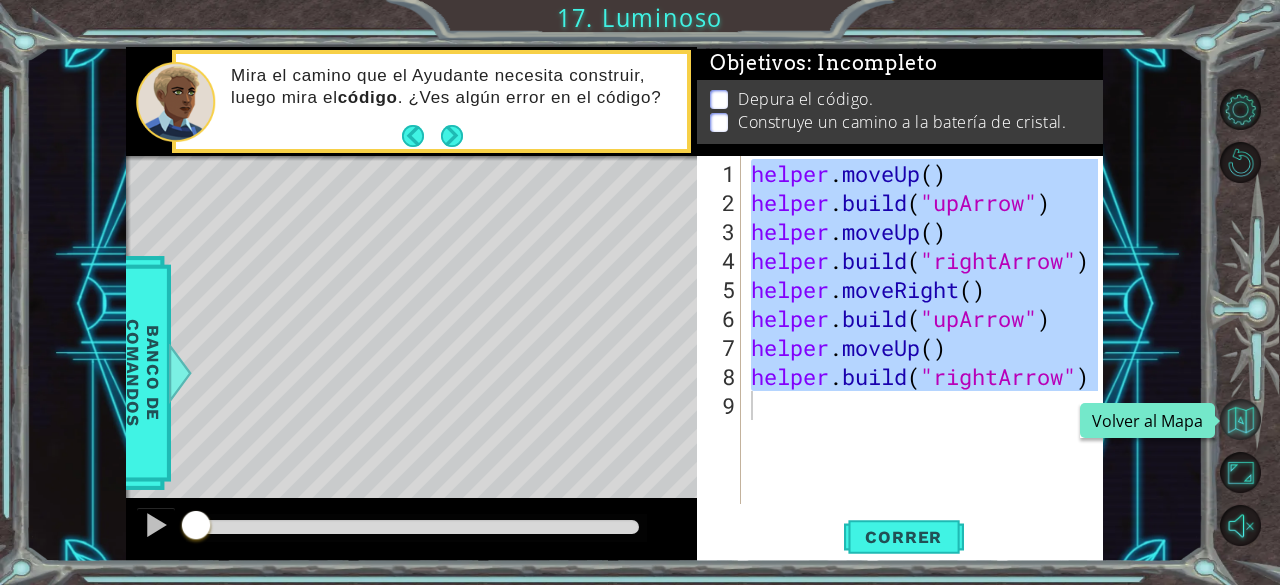 click at bounding box center (1240, 419) 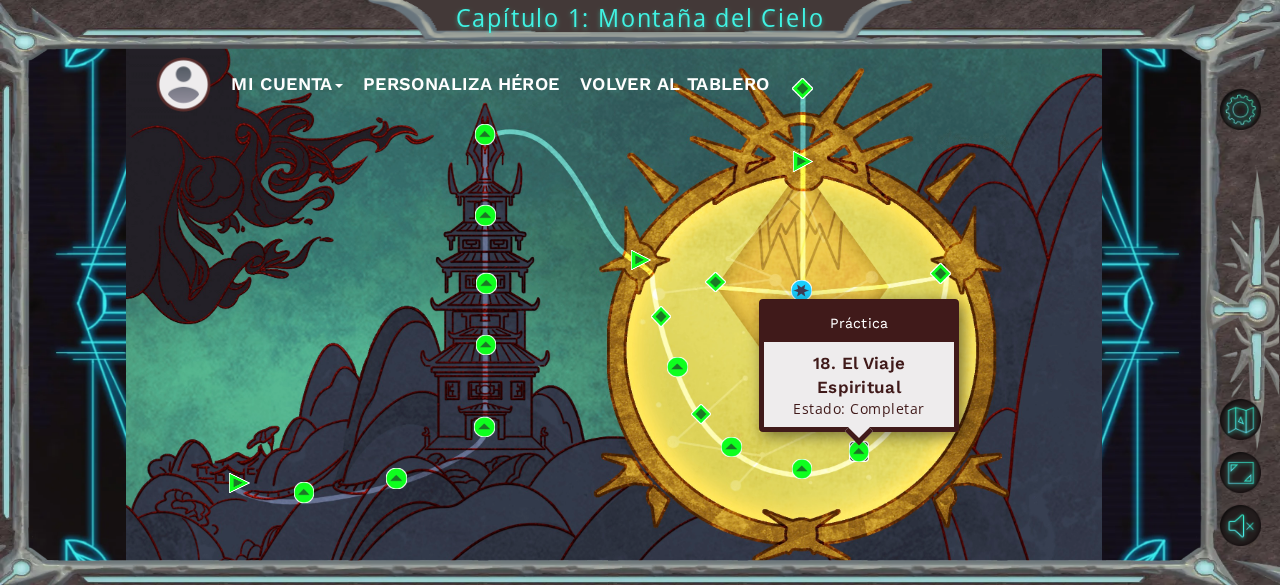 click at bounding box center [859, 451] 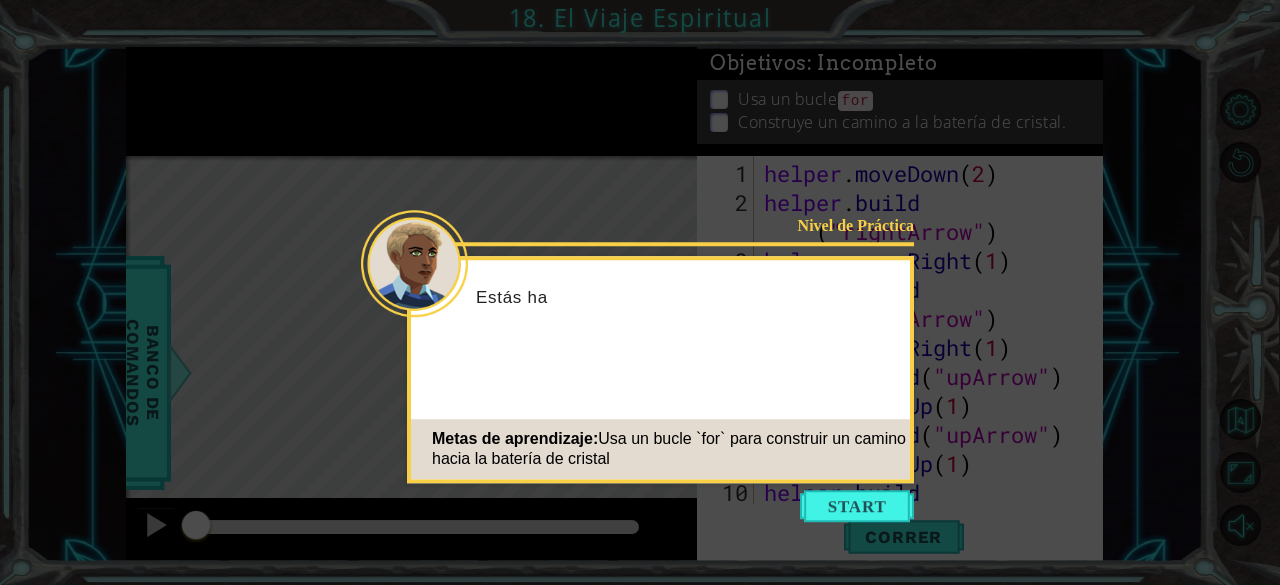 click at bounding box center [857, 506] 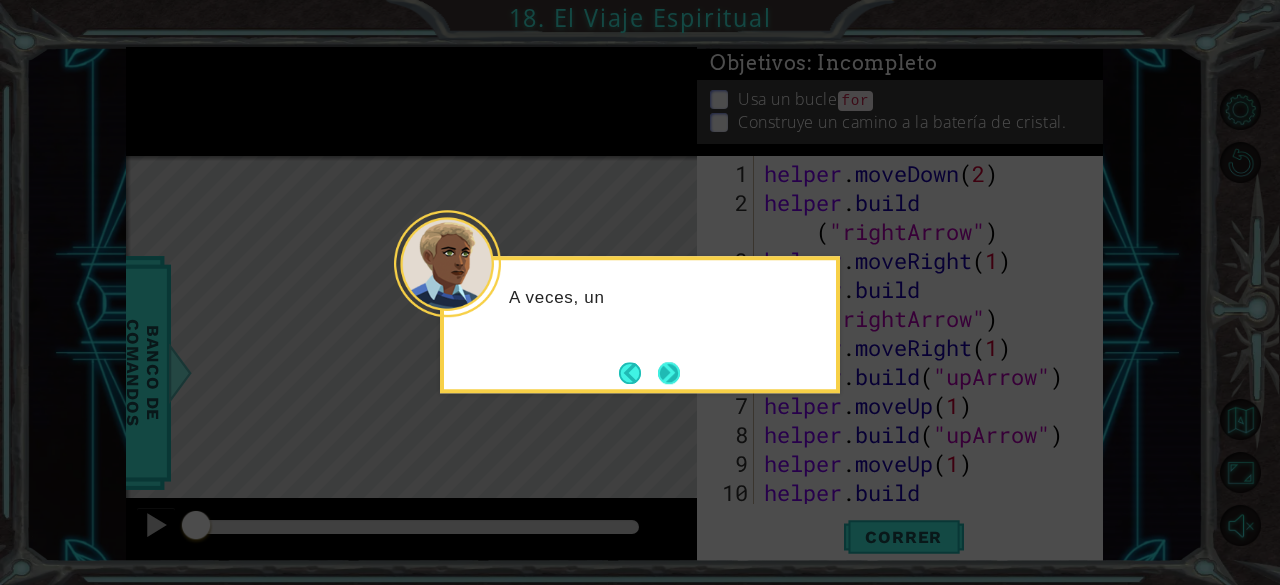 scroll, scrollTop: 0, scrollLeft: 0, axis: both 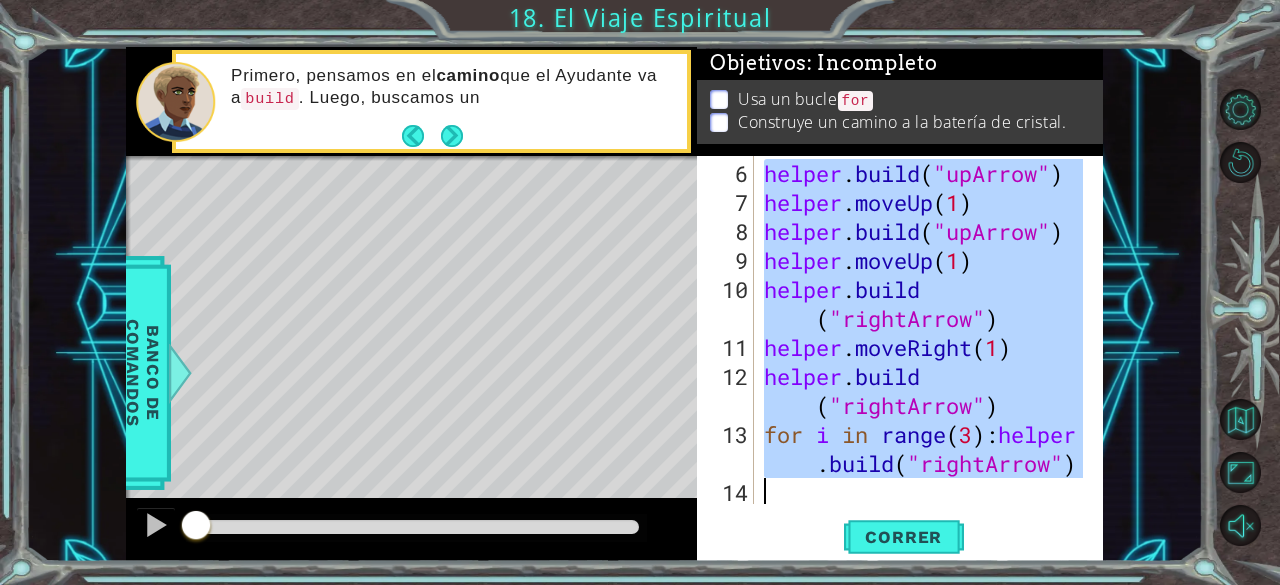 drag, startPoint x: 767, startPoint y: 159, endPoint x: 1041, endPoint y: 481, distance: 422.8002 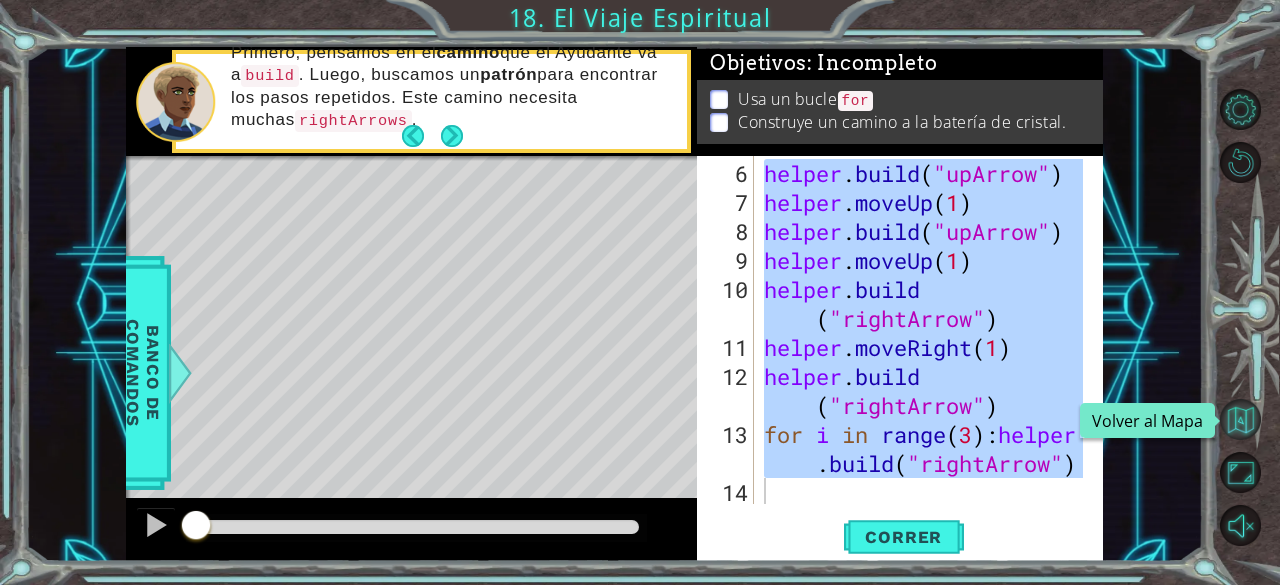 click at bounding box center [1240, 419] 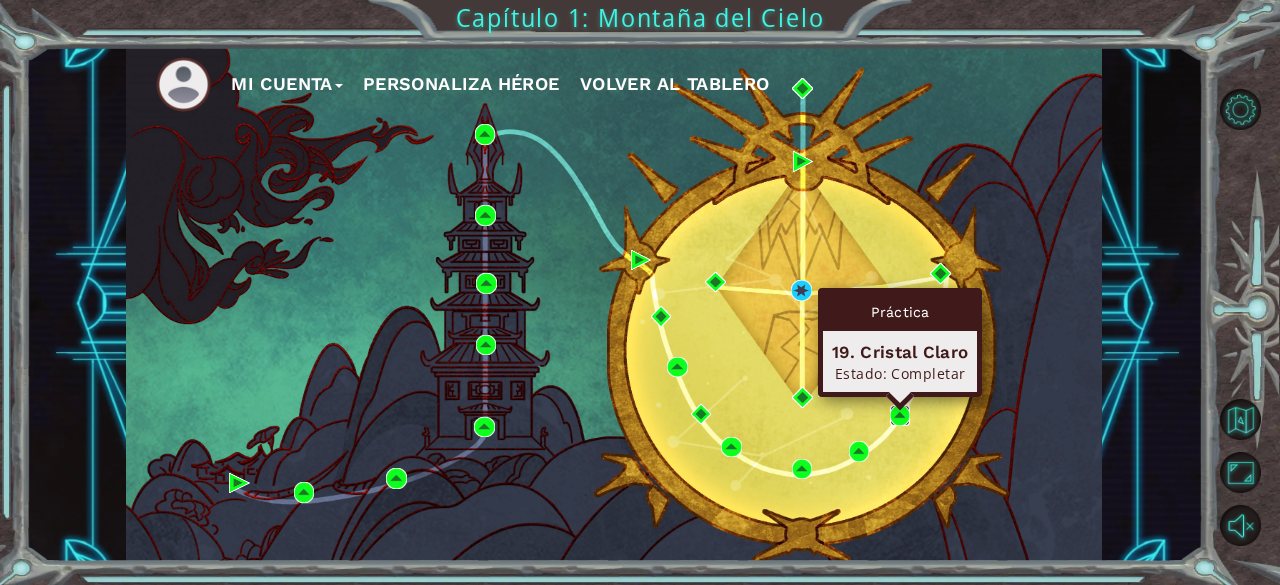 click at bounding box center [900, 415] 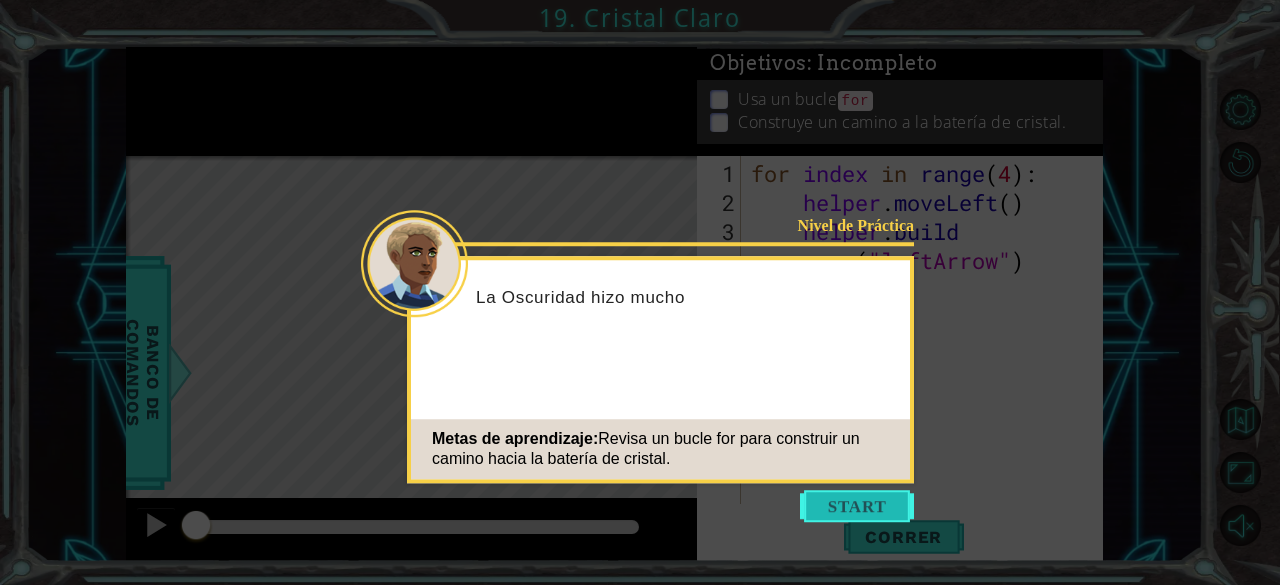 click at bounding box center (857, 506) 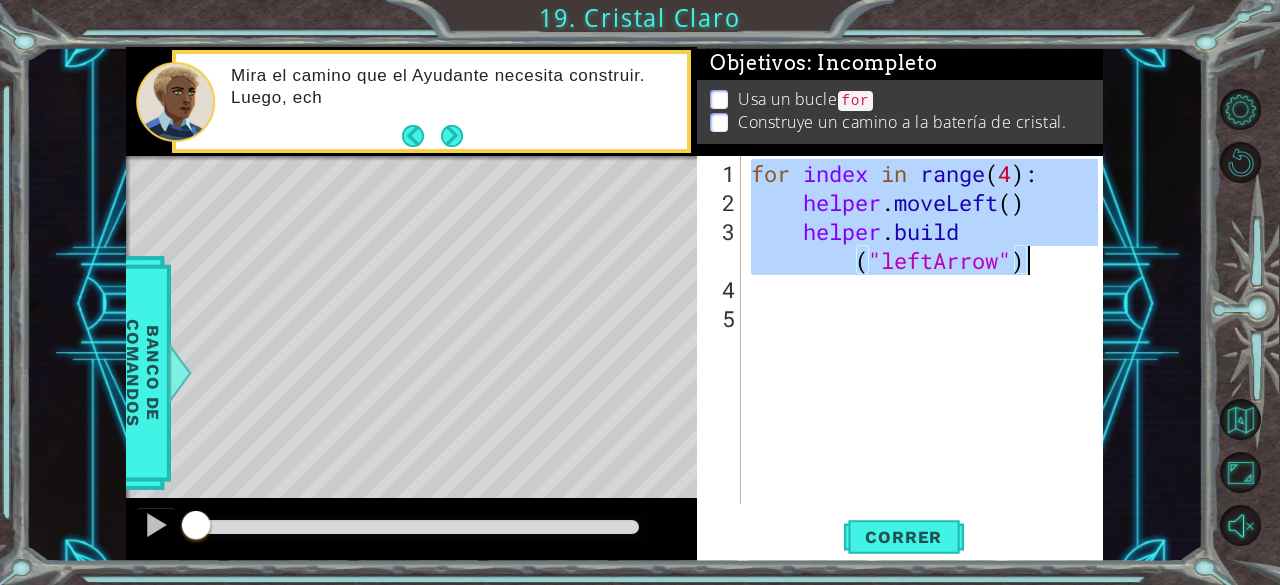 drag, startPoint x: 752, startPoint y: 168, endPoint x: 1106, endPoint y: 259, distance: 365.50925 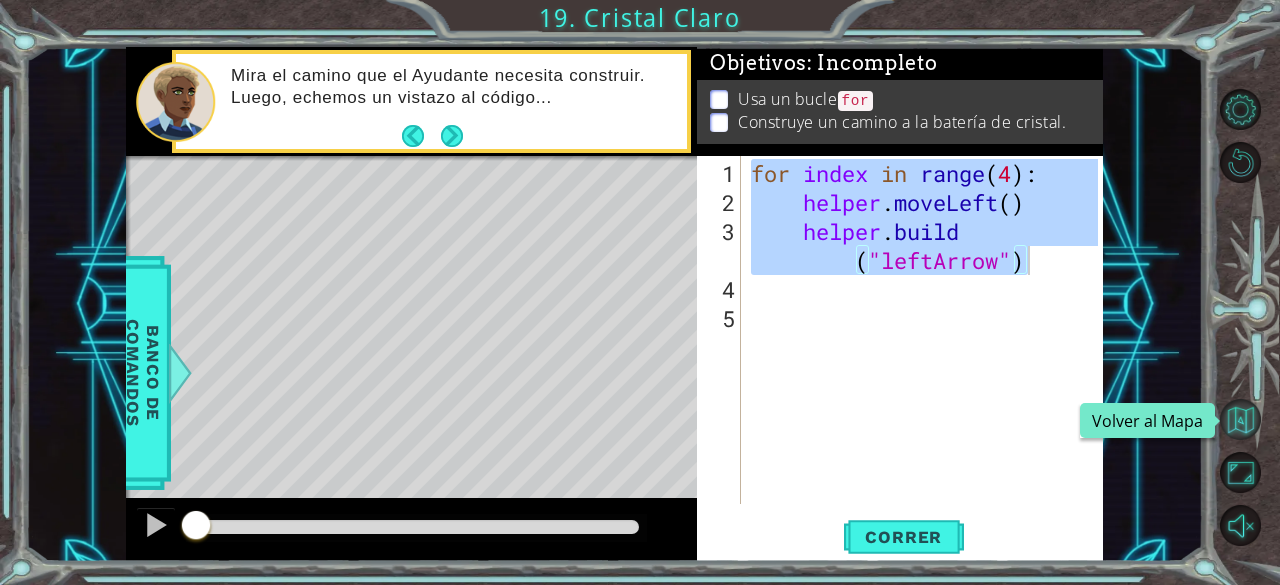 click at bounding box center [1240, 419] 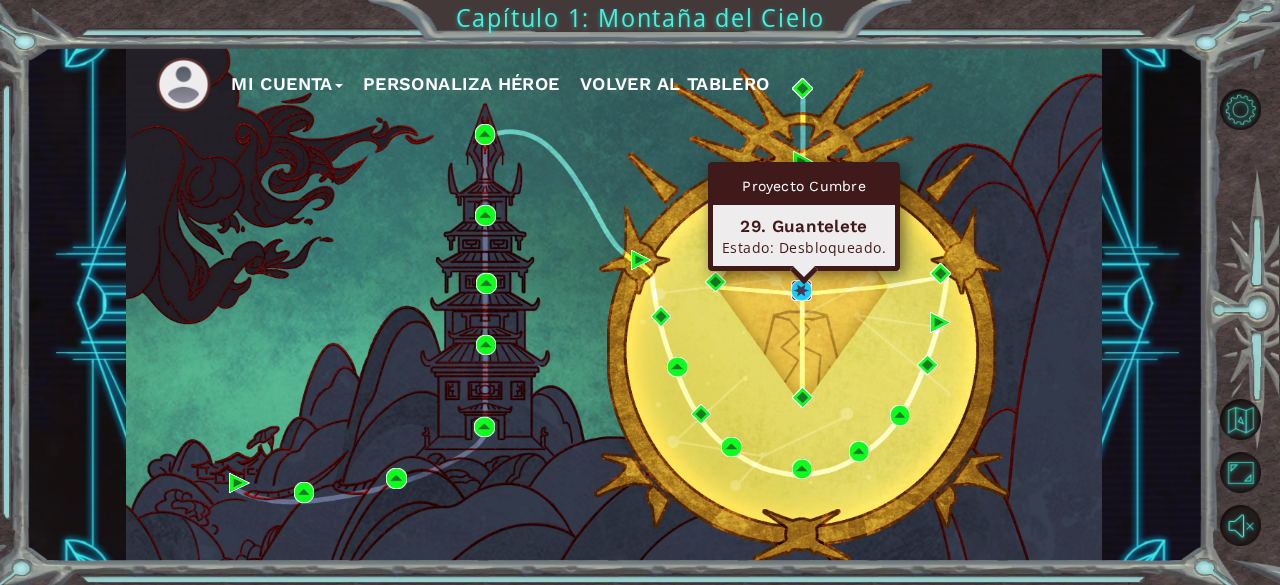 click at bounding box center [801, 290] 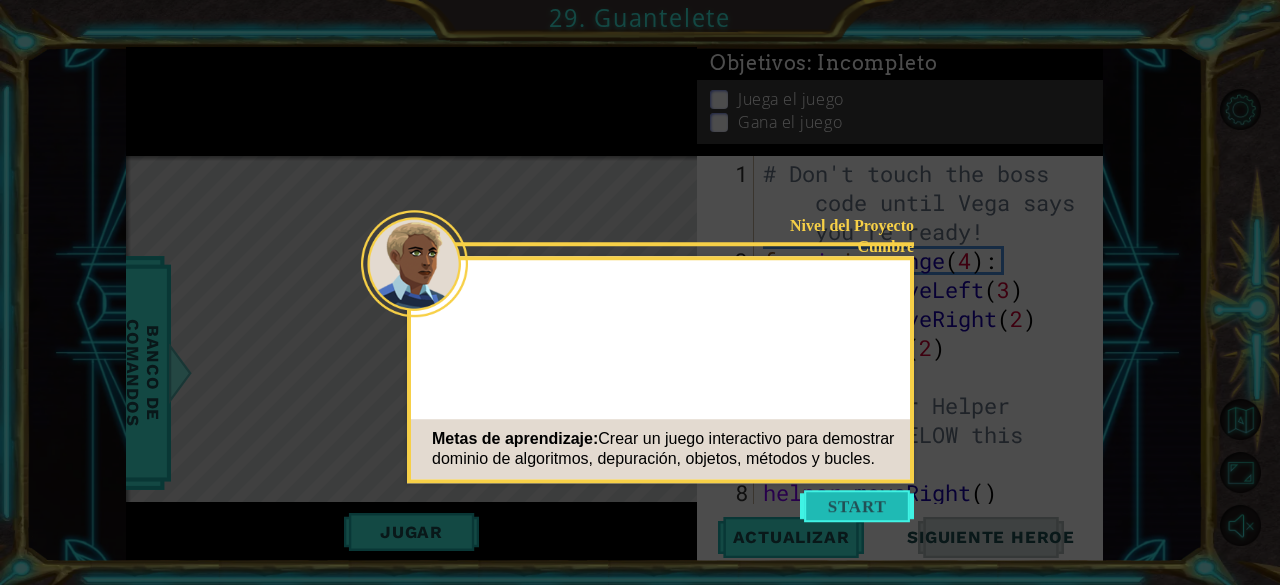 click at bounding box center (857, 506) 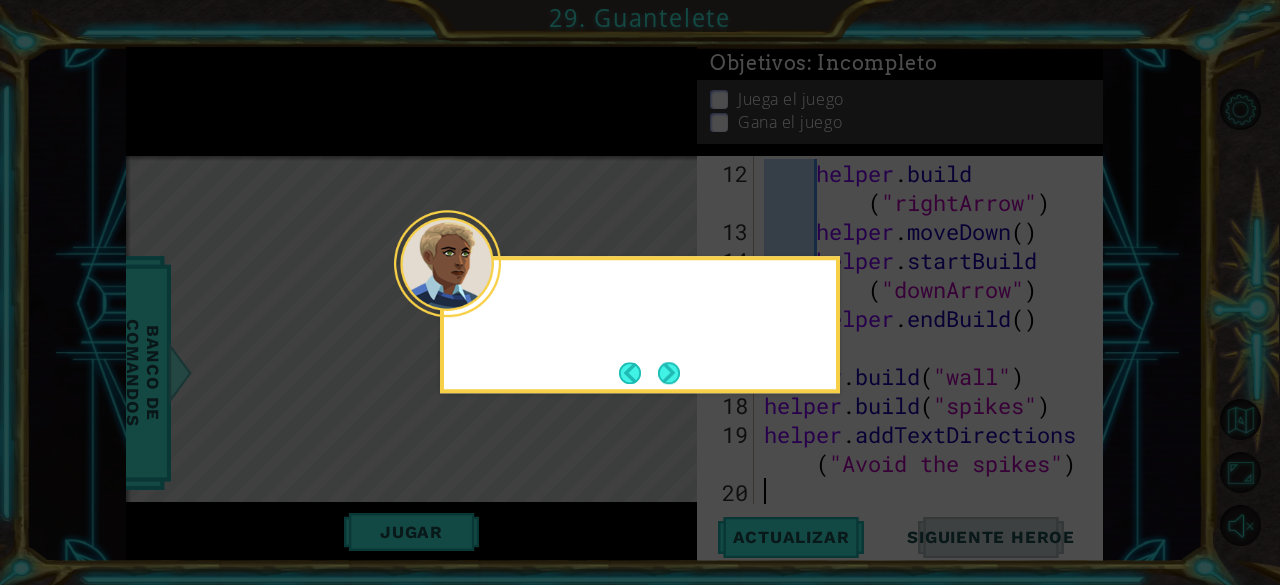 scroll, scrollTop: 464, scrollLeft: 0, axis: vertical 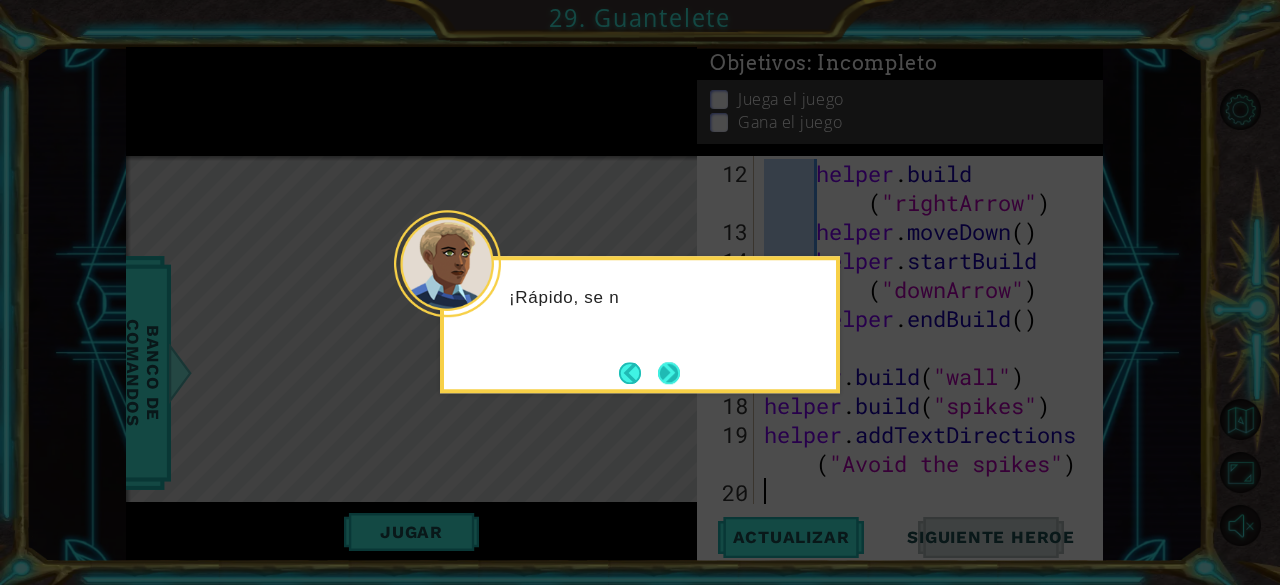 click at bounding box center [669, 373] 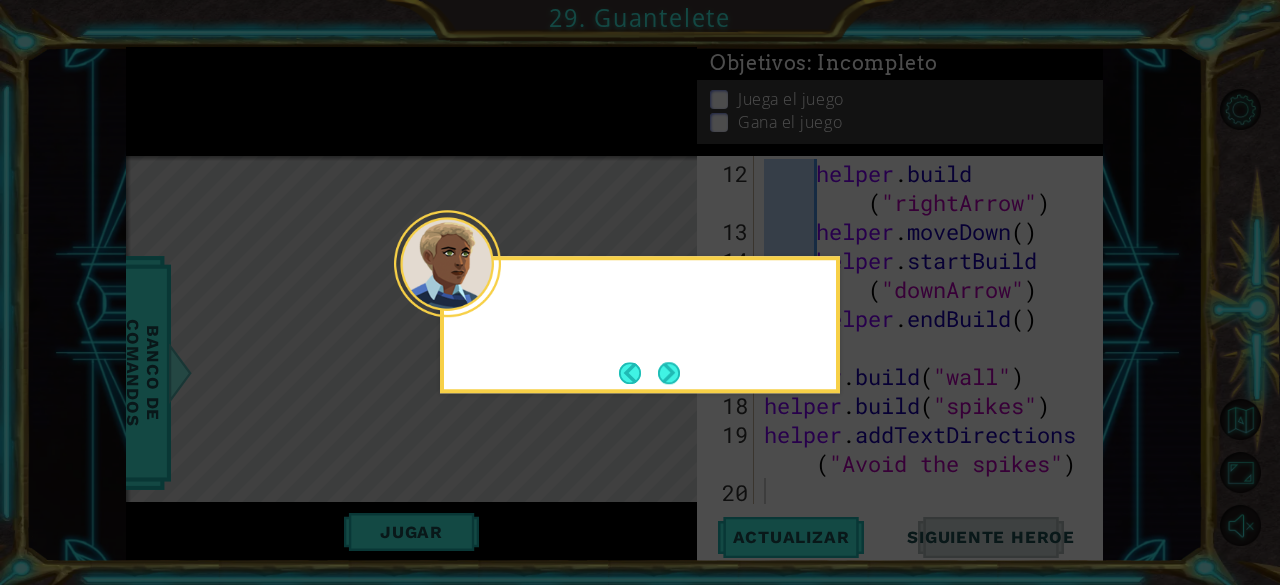 click at bounding box center [640, 324] 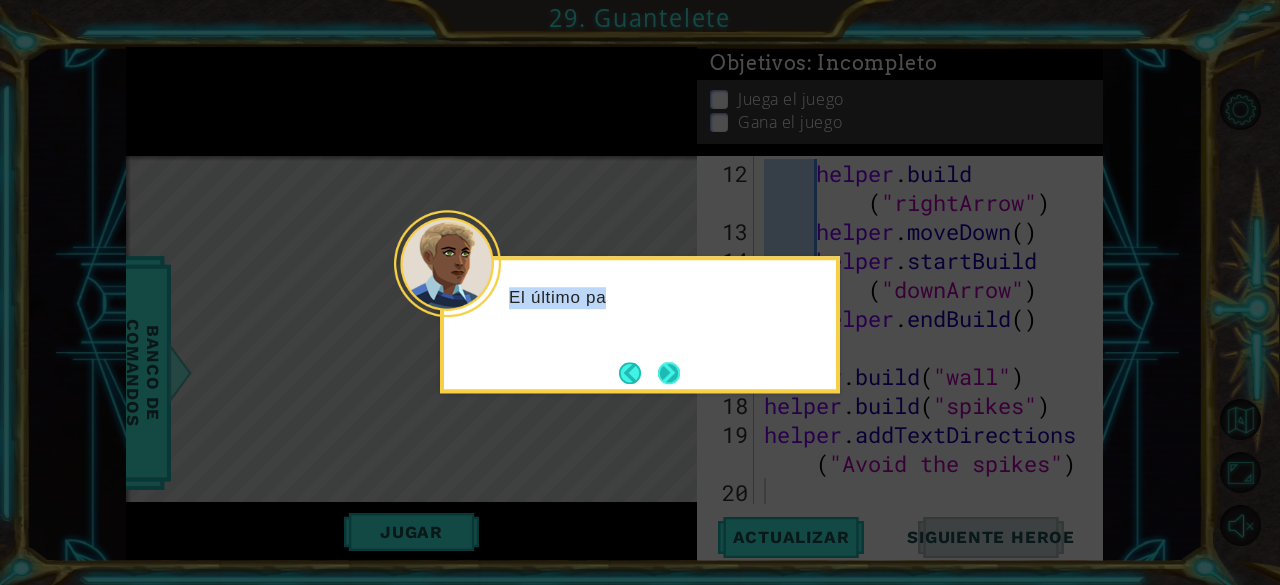click at bounding box center [669, 373] 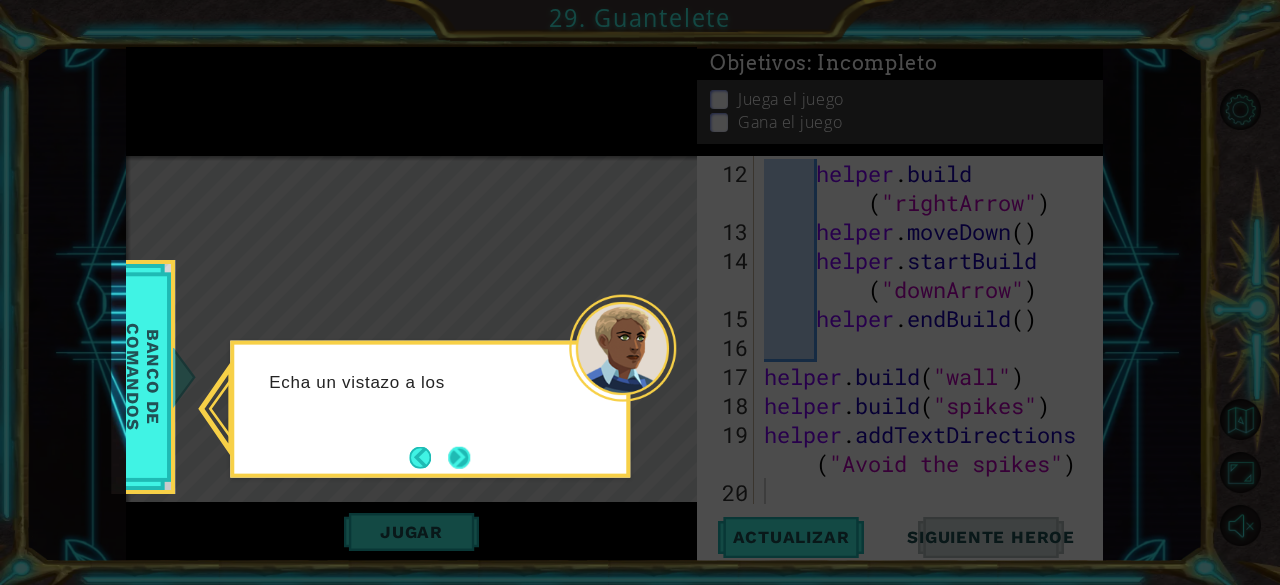 click at bounding box center (459, 457) 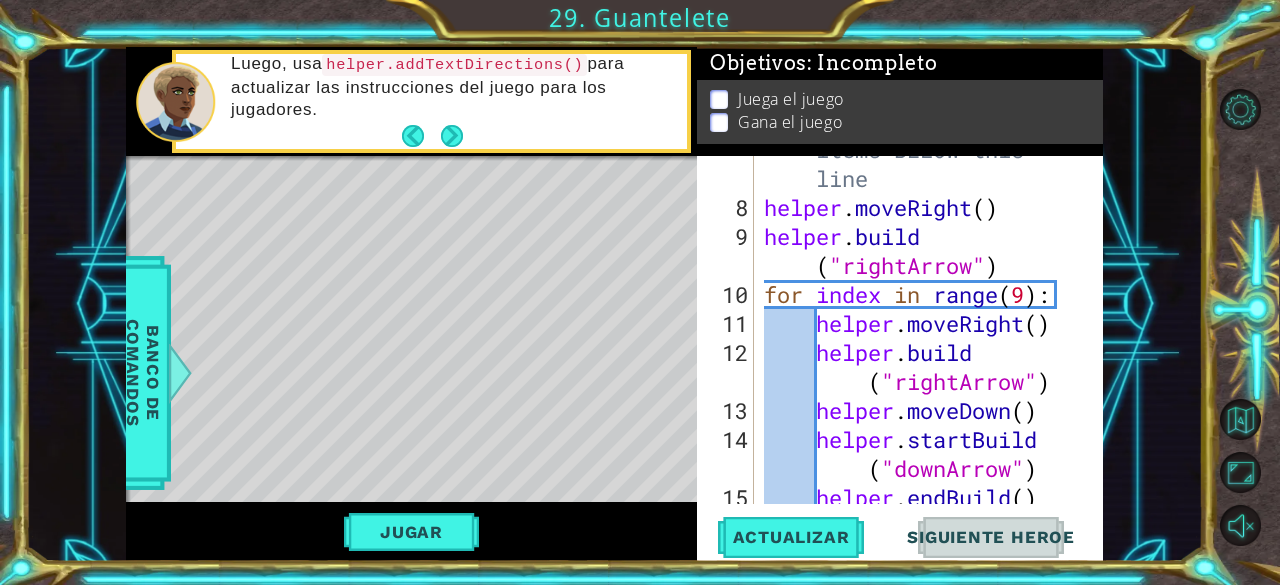 scroll, scrollTop: 0, scrollLeft: 0, axis: both 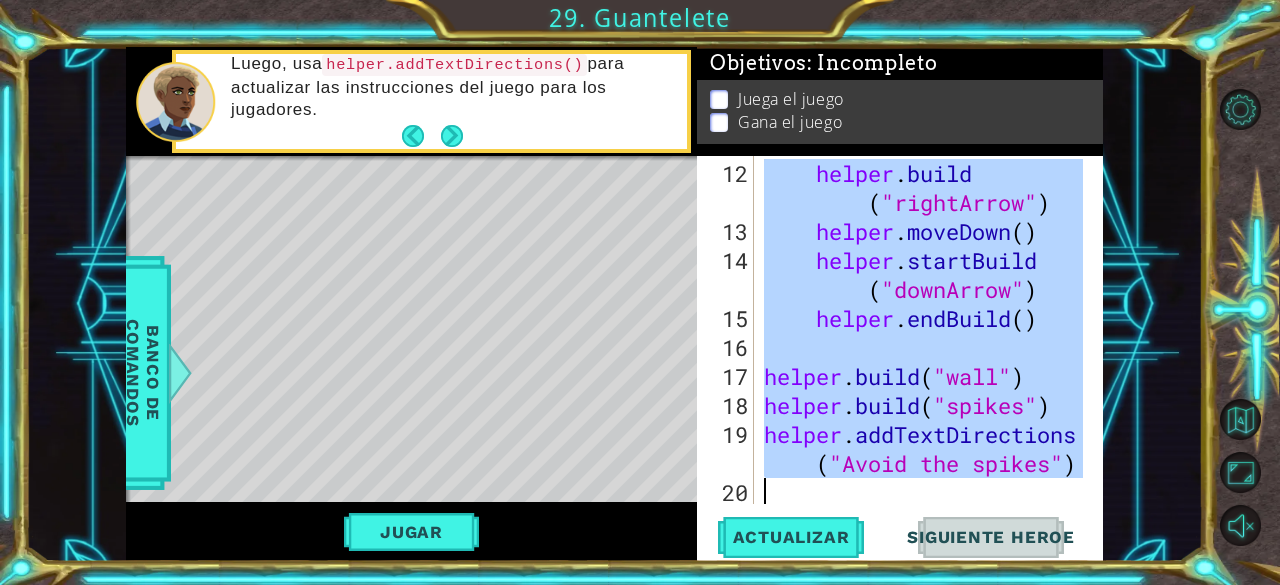 drag, startPoint x: 766, startPoint y: 177, endPoint x: 1017, endPoint y: 591, distance: 484.14563 